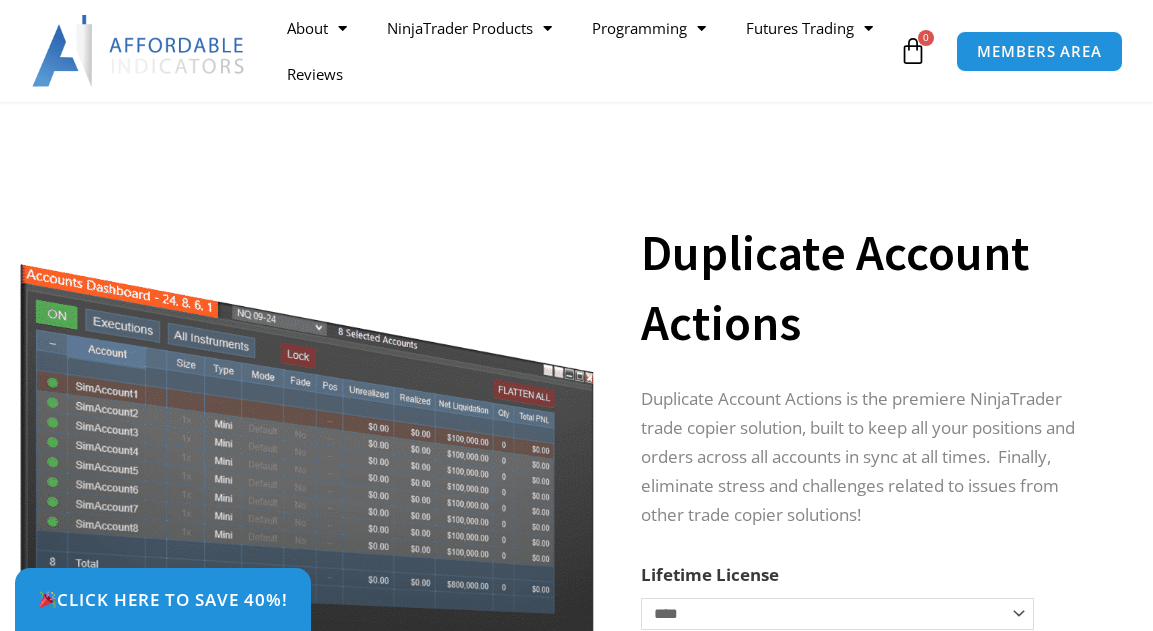scroll, scrollTop: 400, scrollLeft: 0, axis: vertical 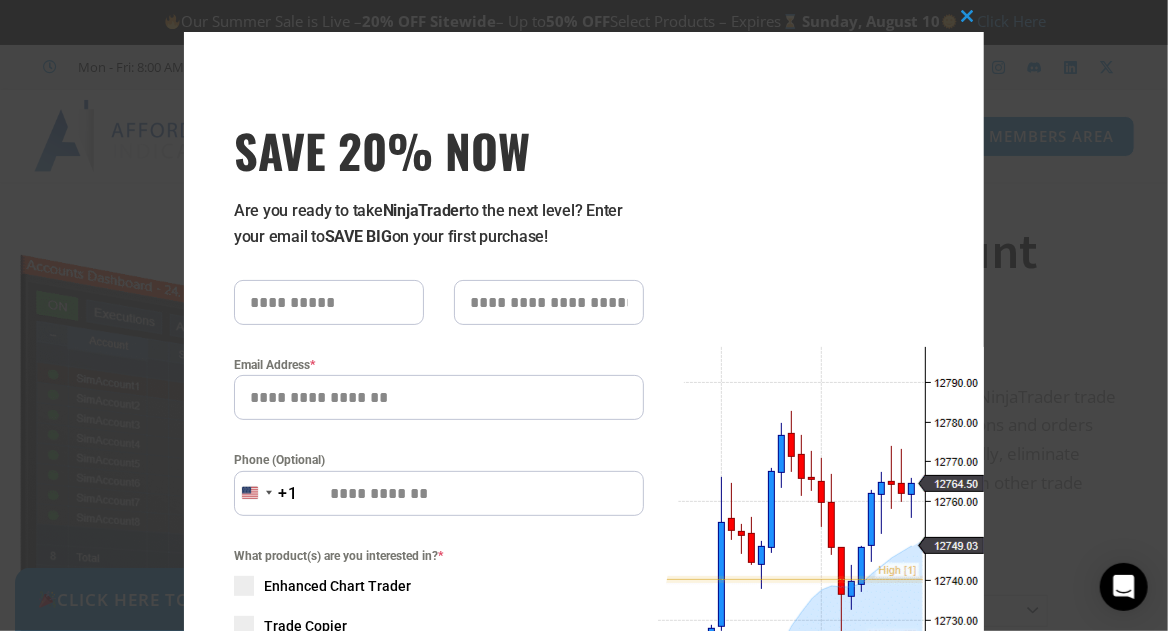 click at bounding box center (329, 302) 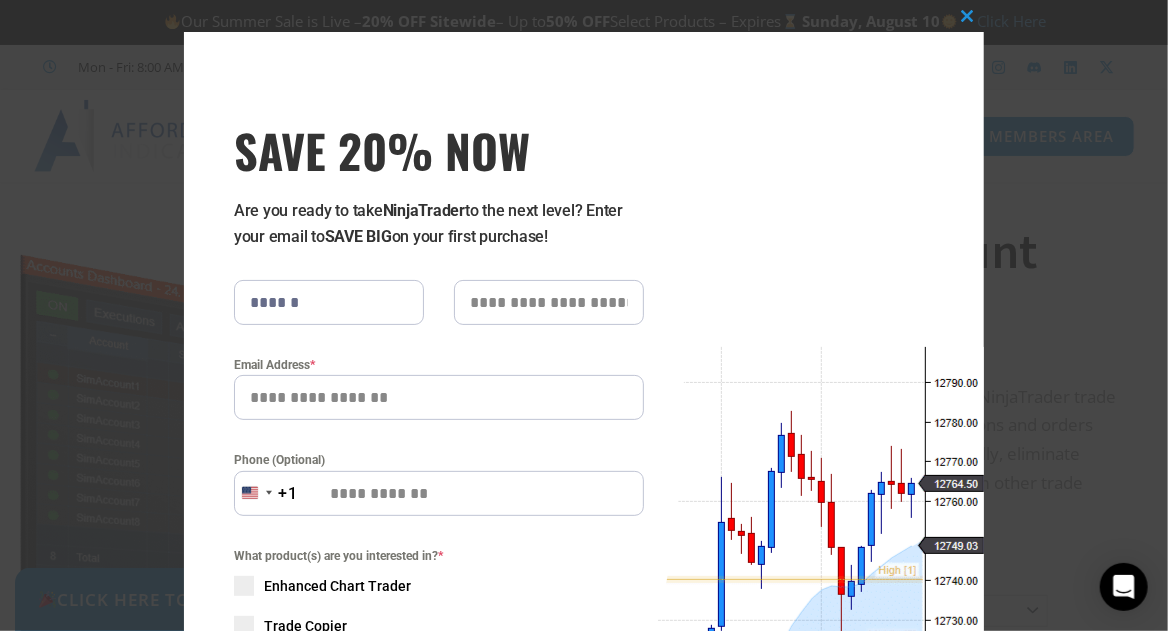 type on "******" 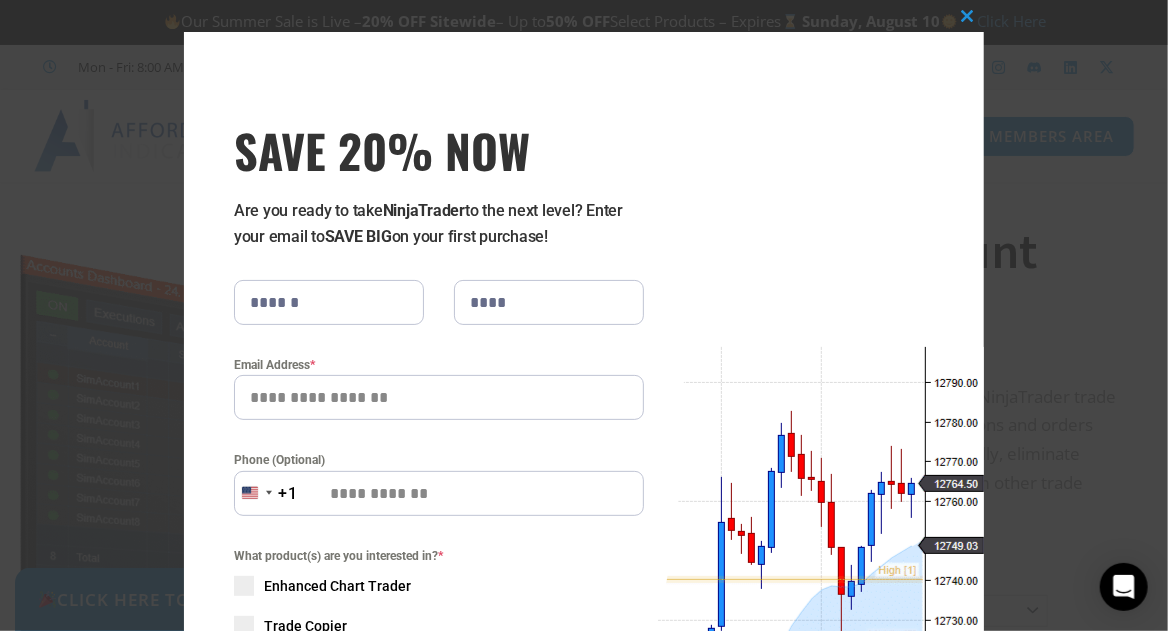 type on "****" 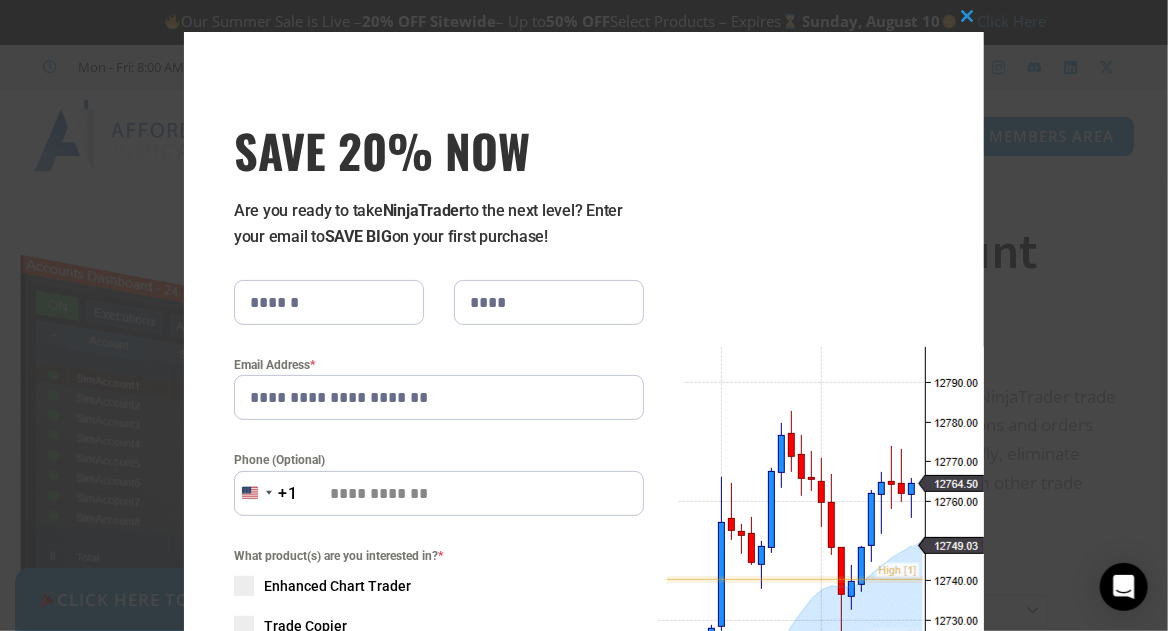 type on "**********" 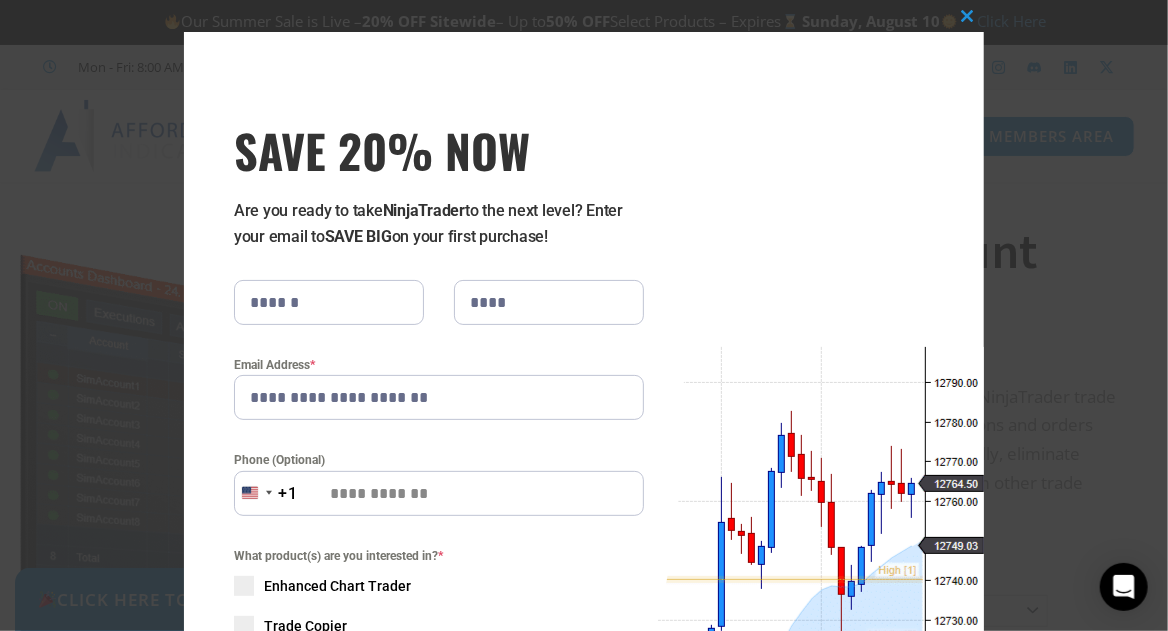 click on "+1" at bounding box center (288, 494) 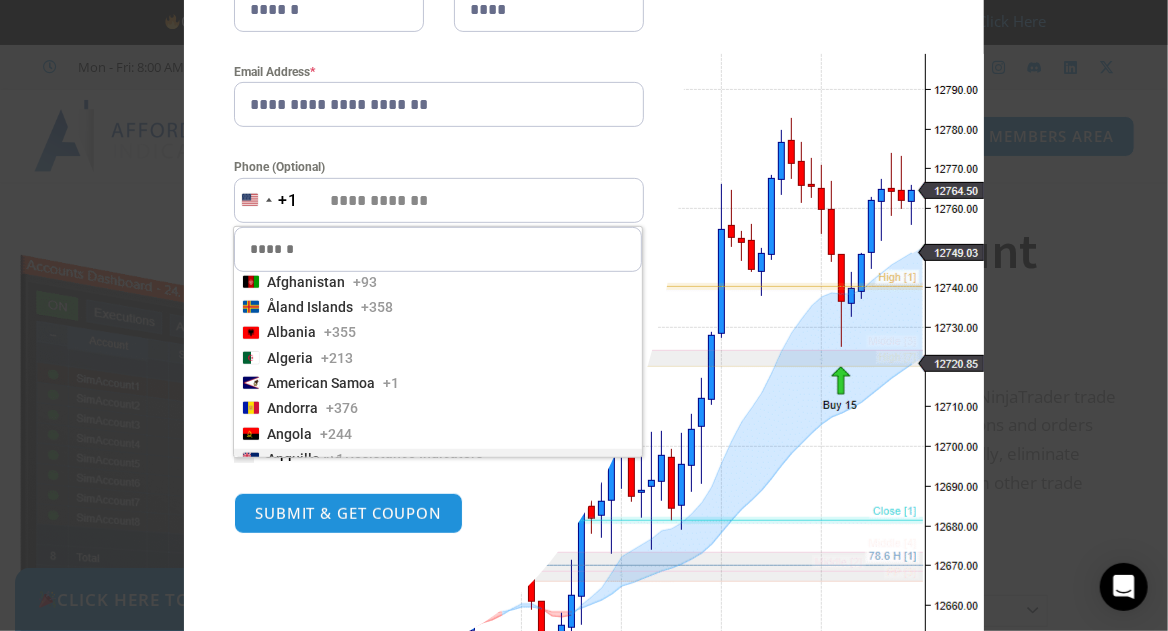 scroll, scrollTop: 300, scrollLeft: 0, axis: vertical 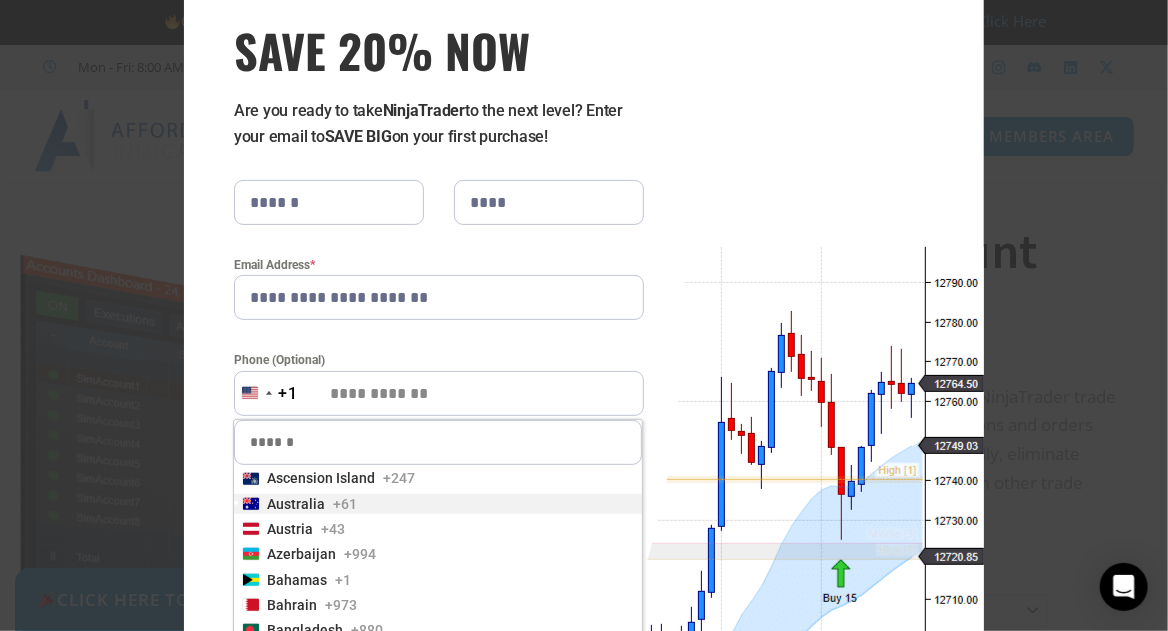 click on "Australia" at bounding box center (296, 504) 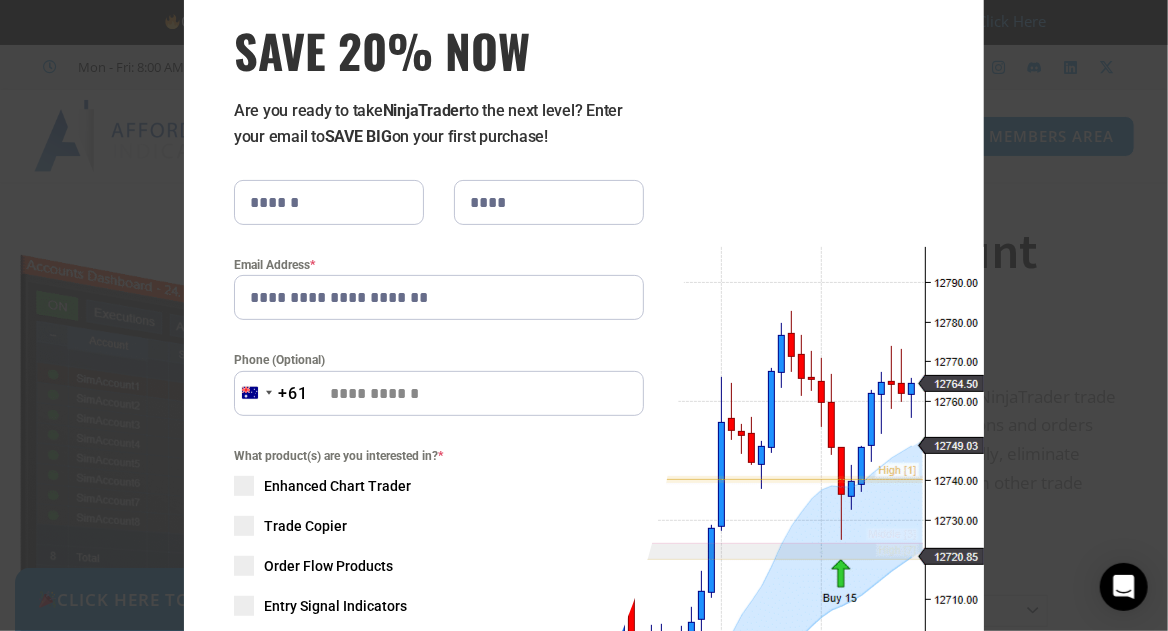 click on "Phone (Optional)" at bounding box center (439, 393) 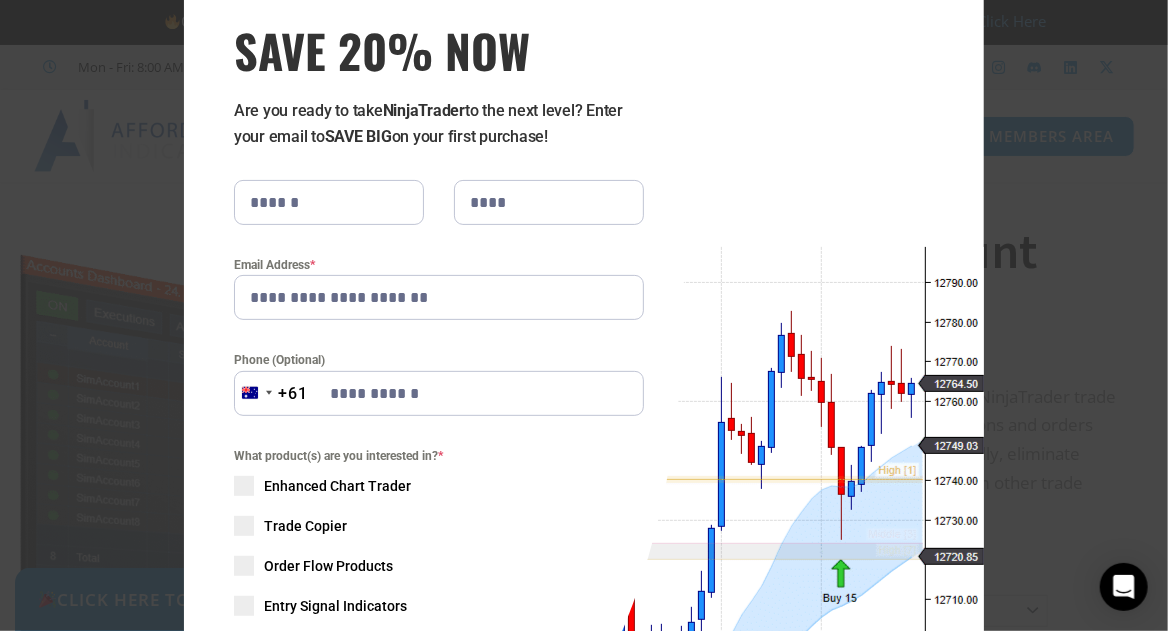 click on "**********" at bounding box center (584, 433) 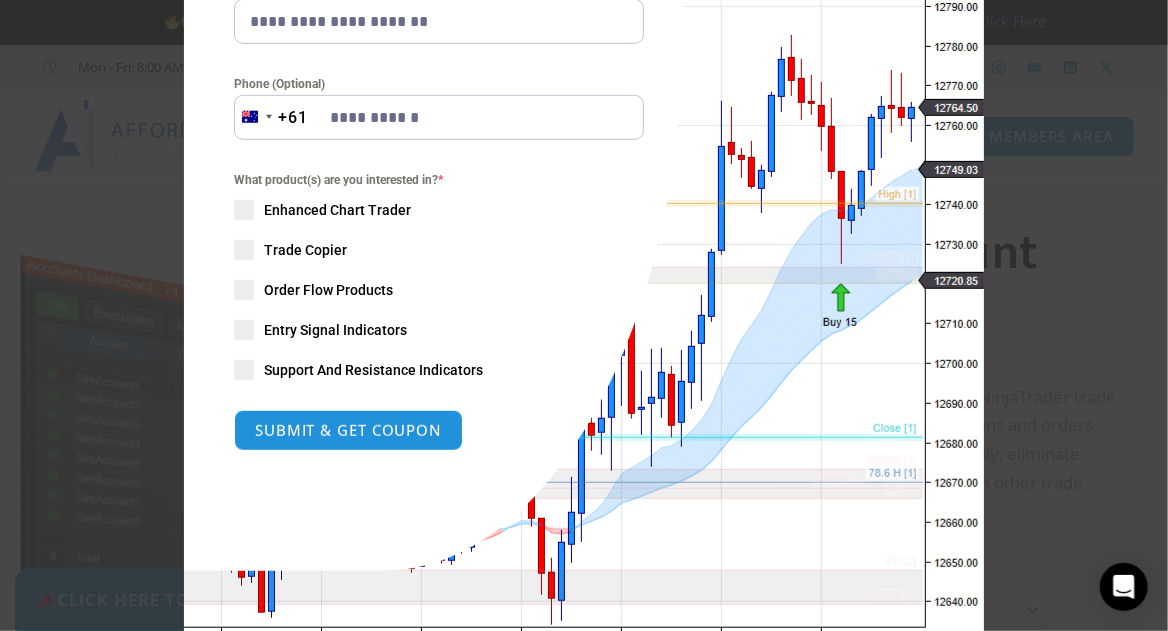 scroll, scrollTop: 400, scrollLeft: 0, axis: vertical 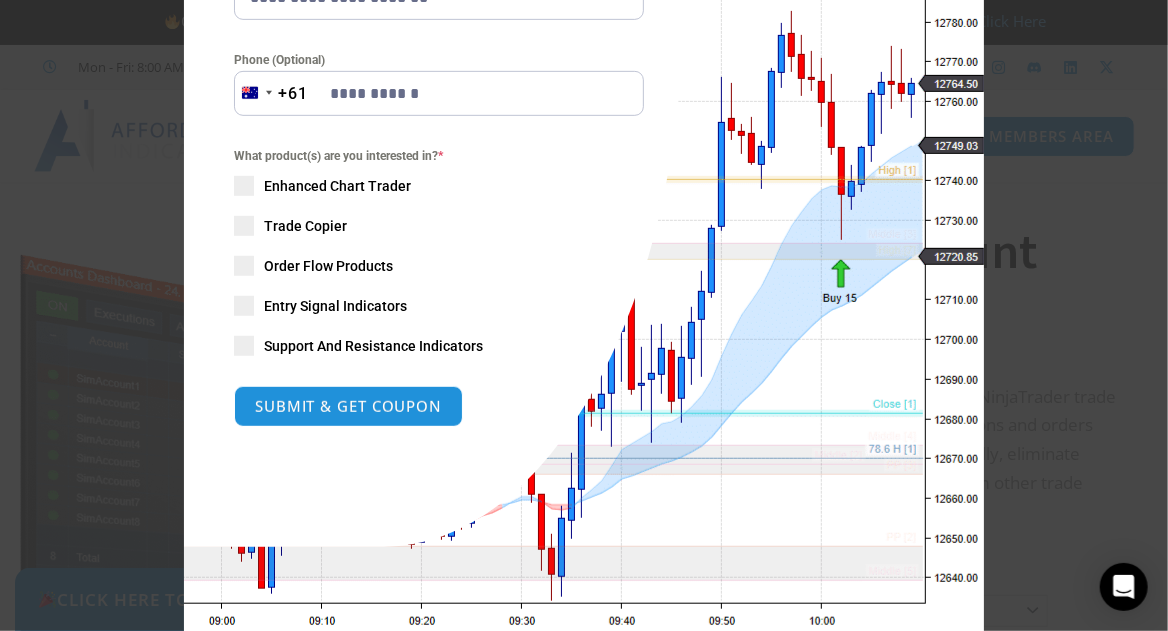 click at bounding box center [244, 226] 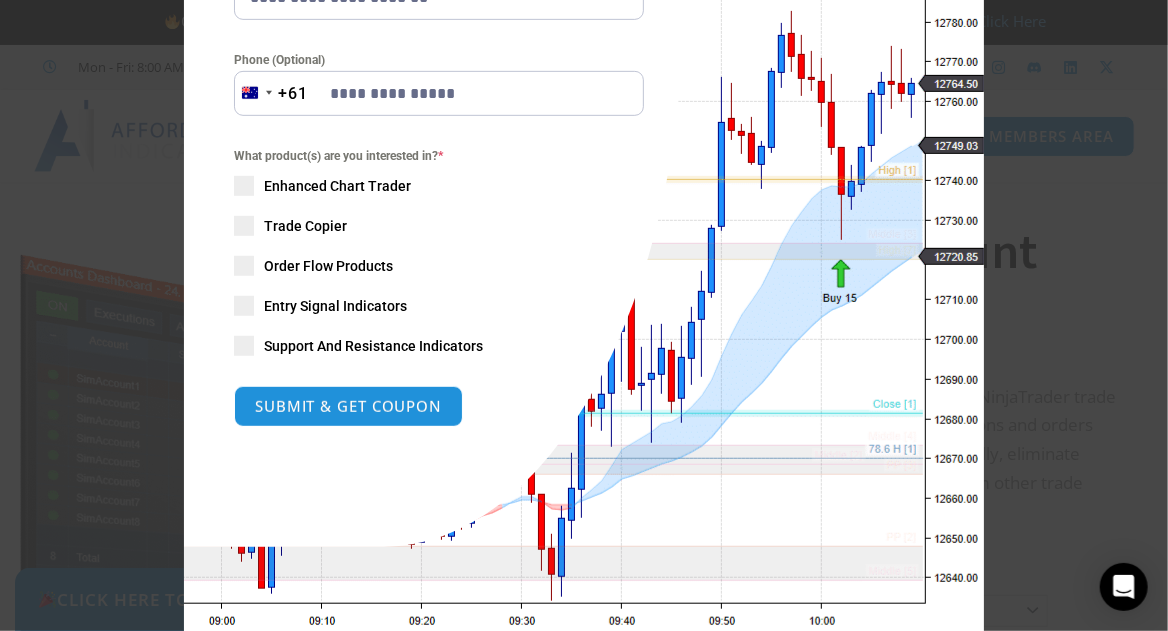scroll, scrollTop: 486, scrollLeft: 0, axis: vertical 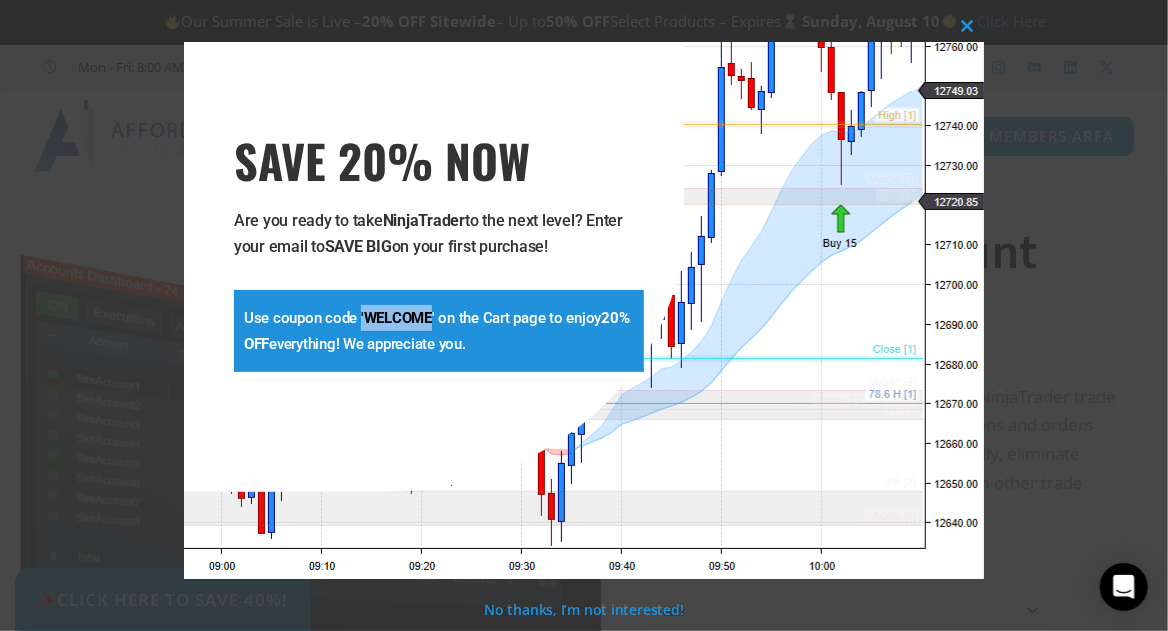 drag, startPoint x: 359, startPoint y: 319, endPoint x: 431, endPoint y: 308, distance: 72.835434 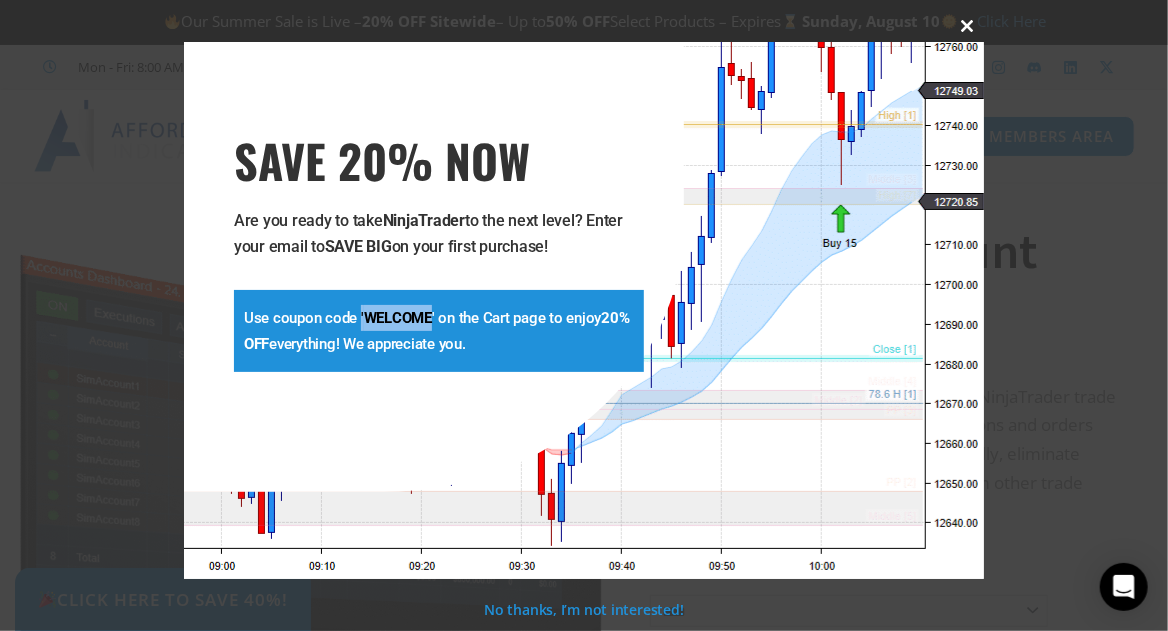 click at bounding box center [968, 26] 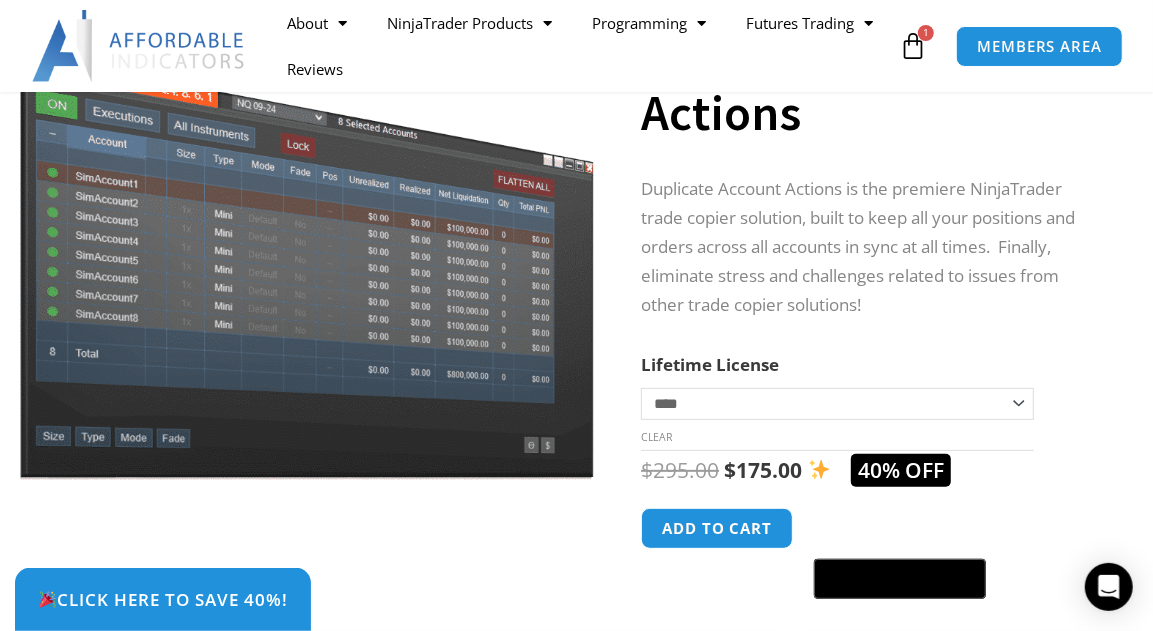 scroll, scrollTop: 0, scrollLeft: 0, axis: both 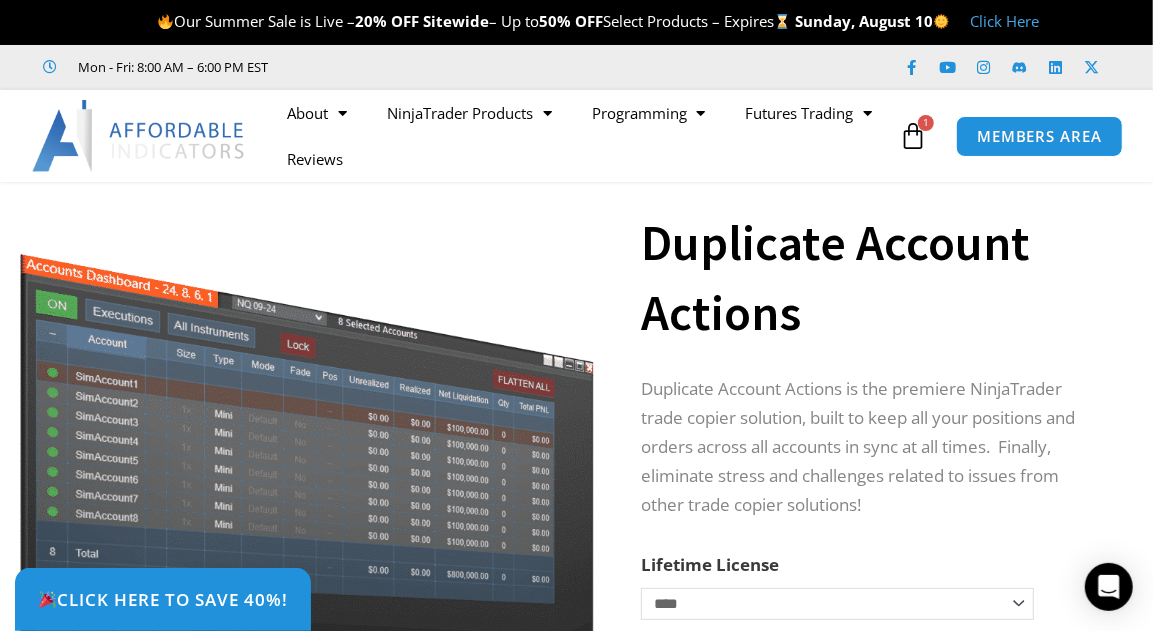 click at bounding box center (913, 136) 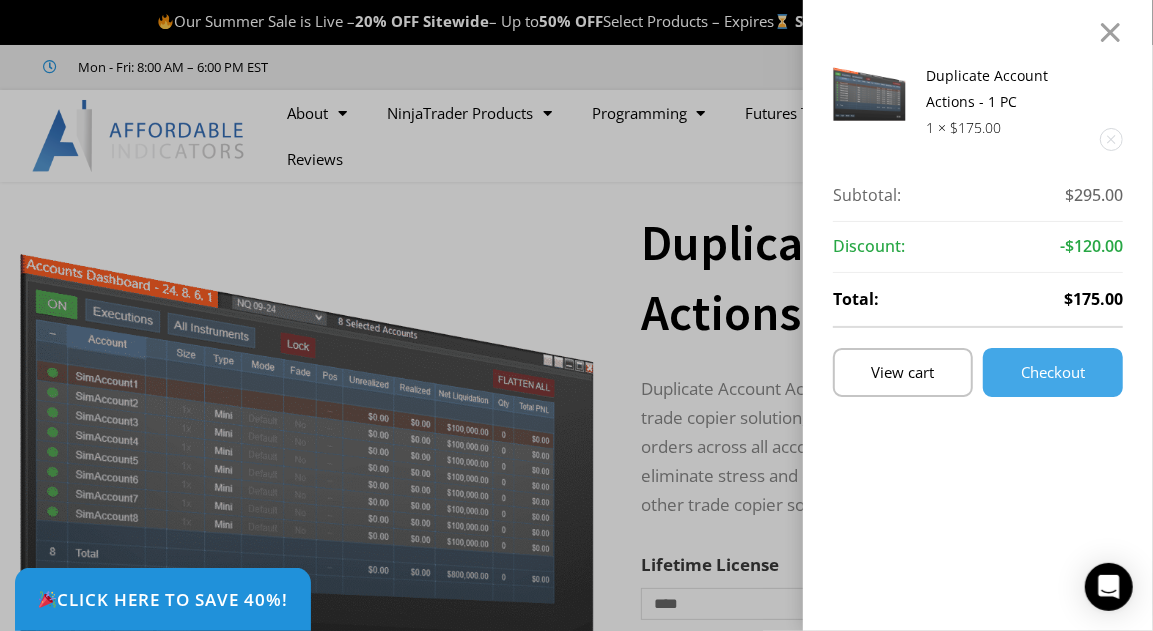 click on "View cart" at bounding box center [903, 372] 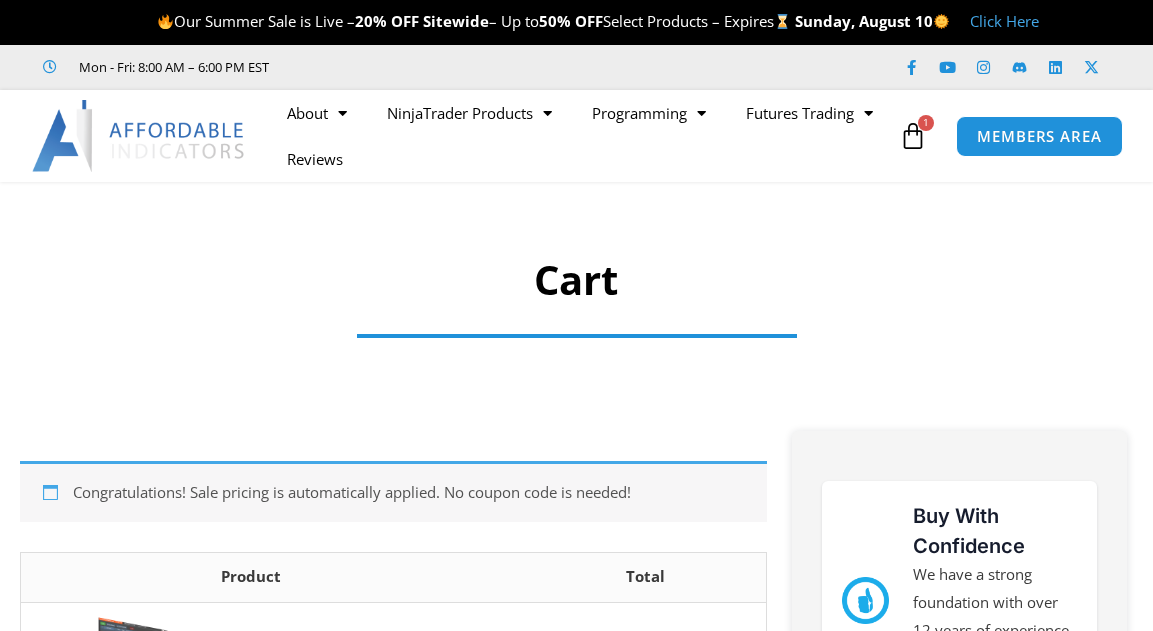 scroll, scrollTop: 0, scrollLeft: 0, axis: both 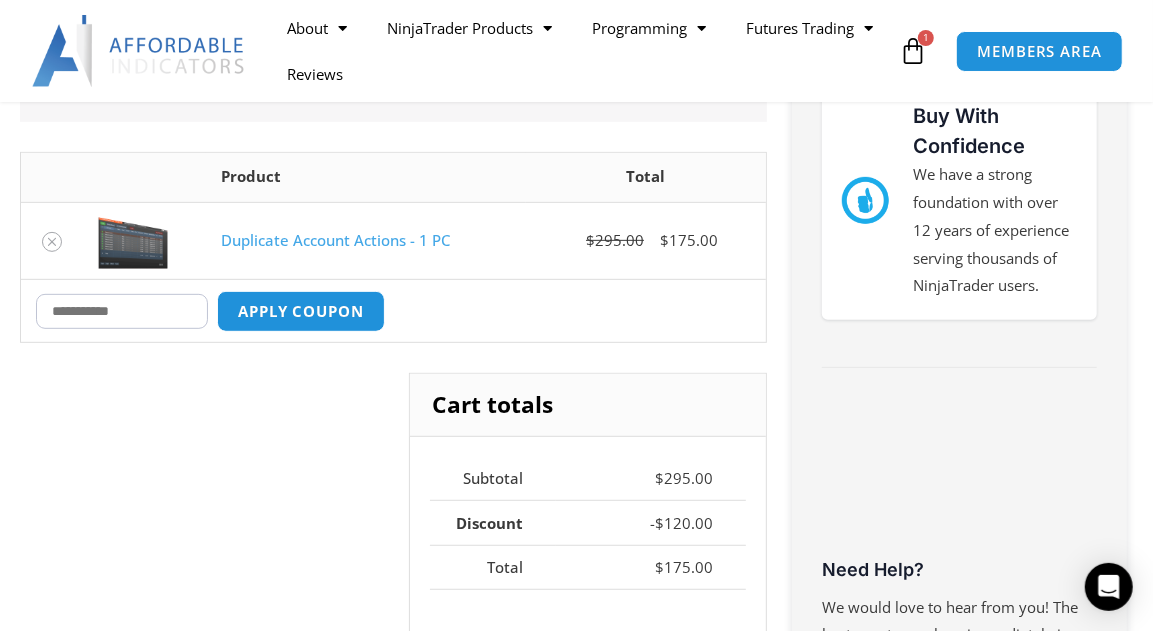 click on "Apply coupon" at bounding box center [301, 311] 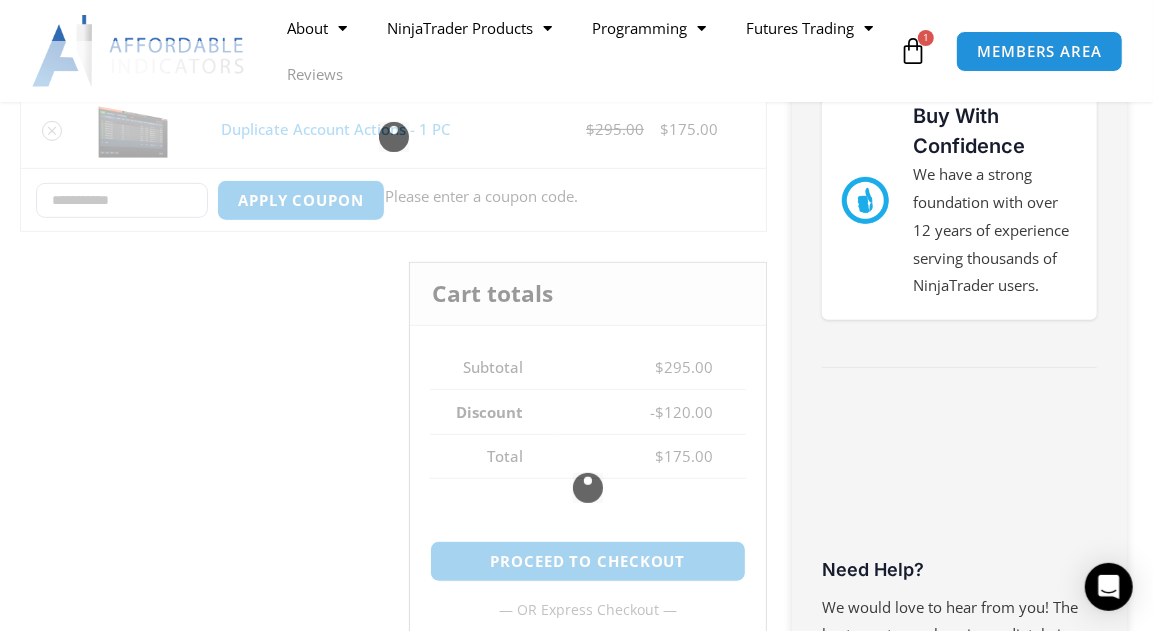 click at bounding box center [393, 136] 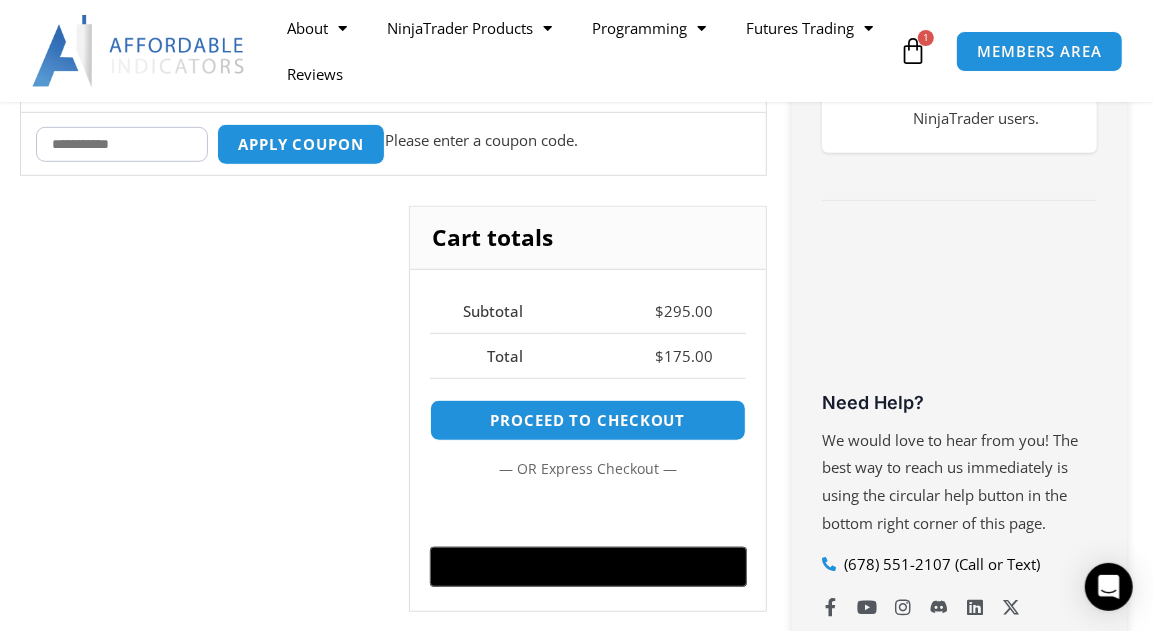 scroll, scrollTop: 593, scrollLeft: 0, axis: vertical 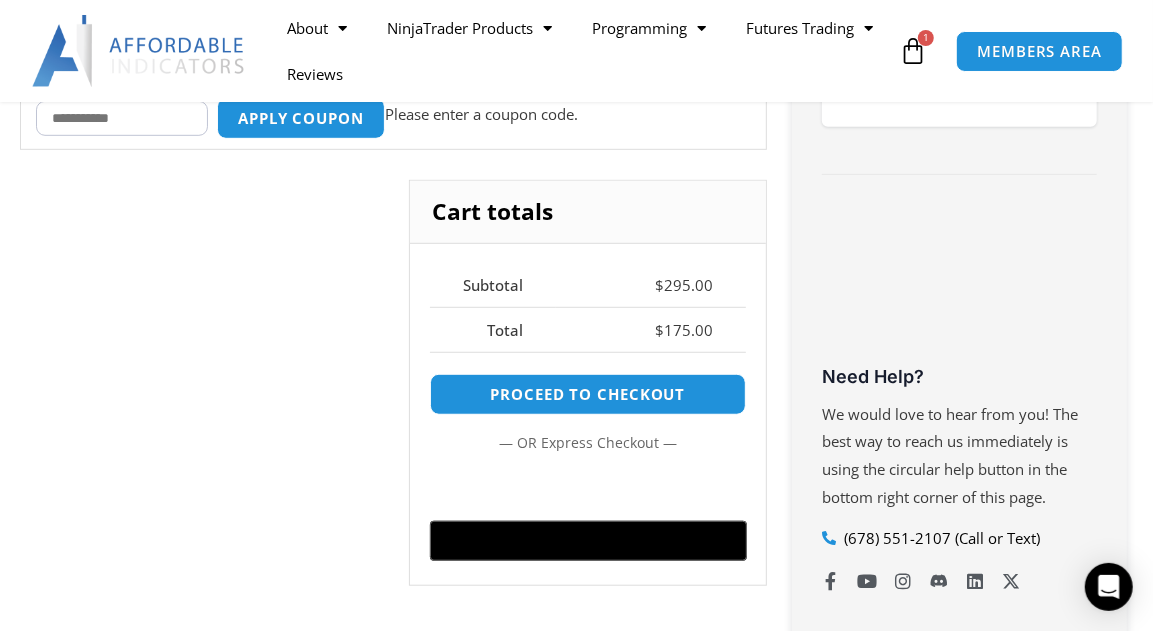 click on "Coupon:" at bounding box center (122, 118) 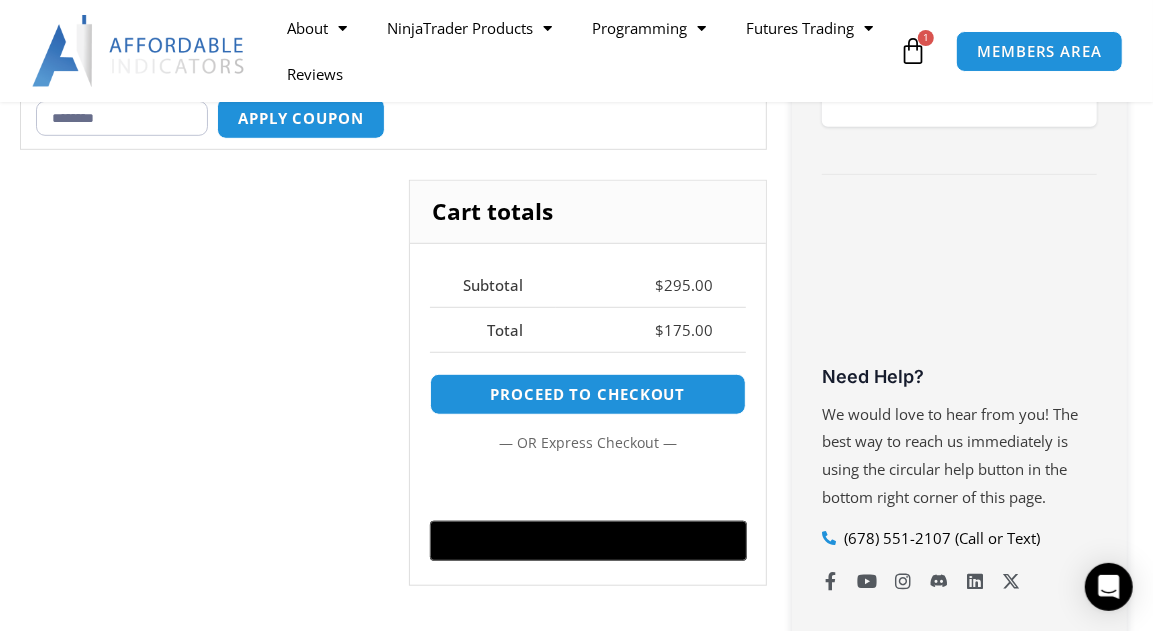 click on "********" at bounding box center (122, 118) 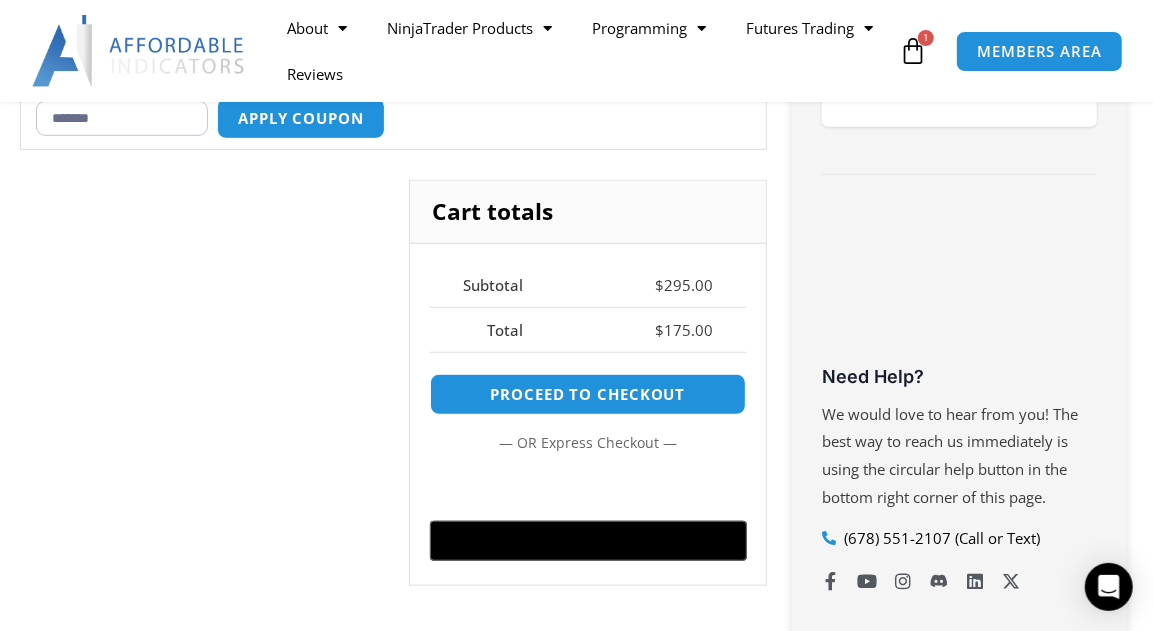 type on "*******" 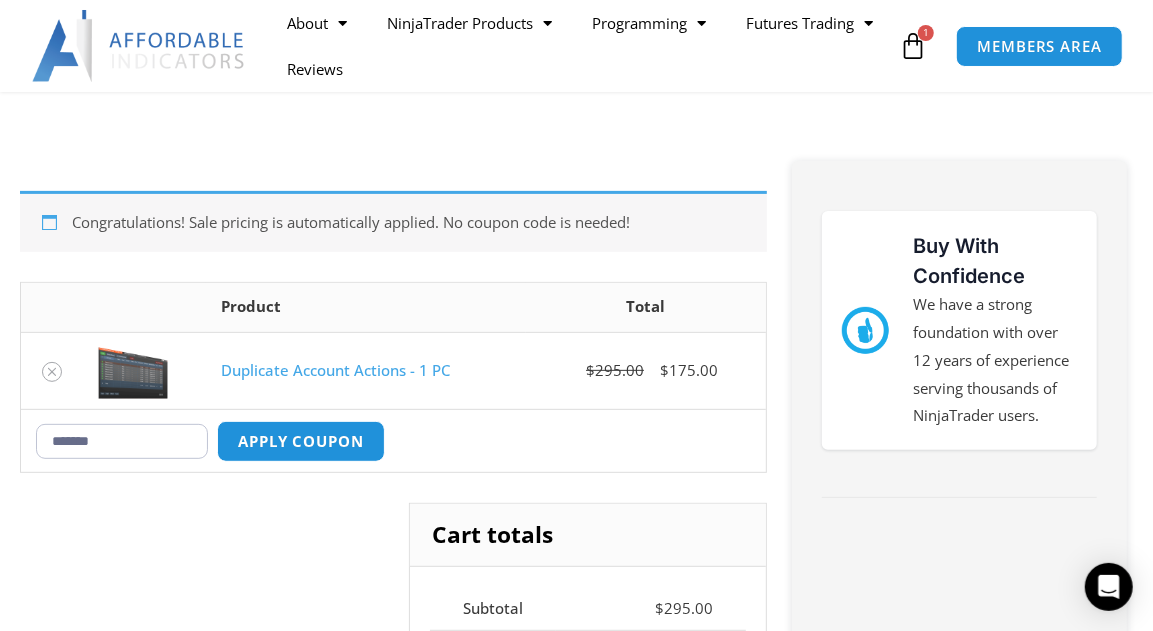 scroll, scrollTop: 293, scrollLeft: 0, axis: vertical 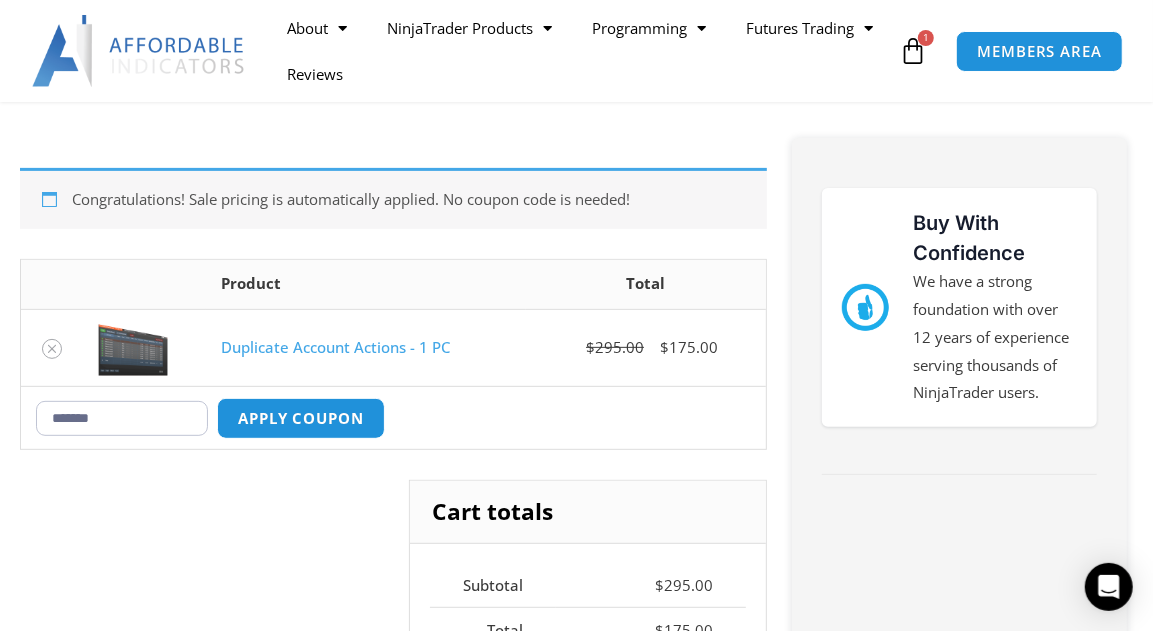 click on "*******" at bounding box center [122, 418] 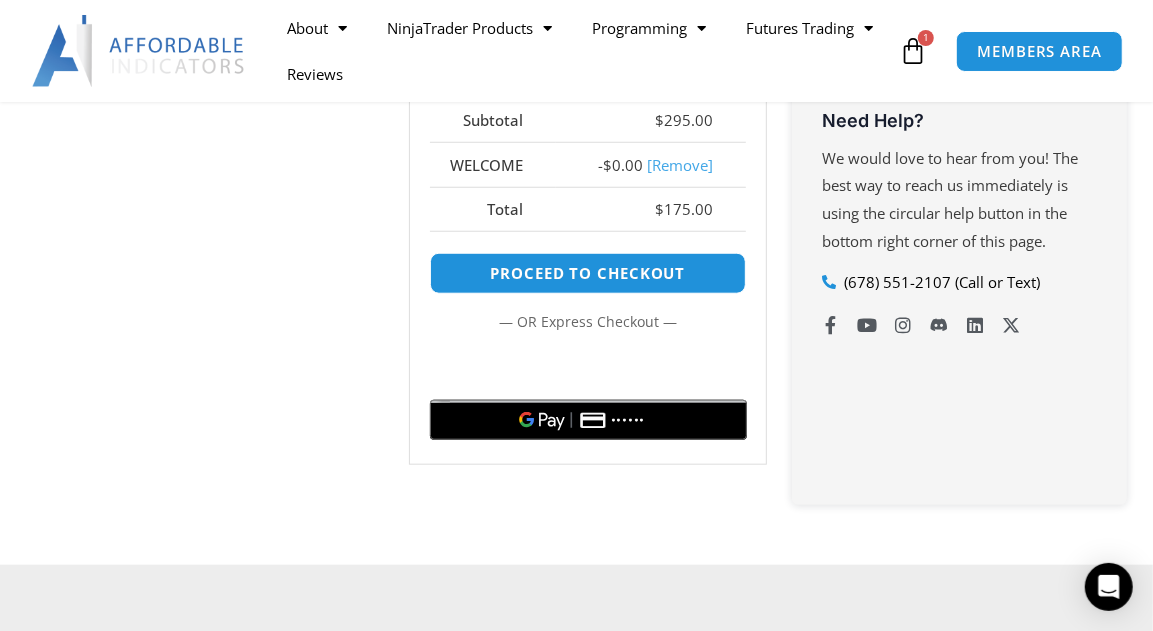 scroll, scrollTop: 851, scrollLeft: 0, axis: vertical 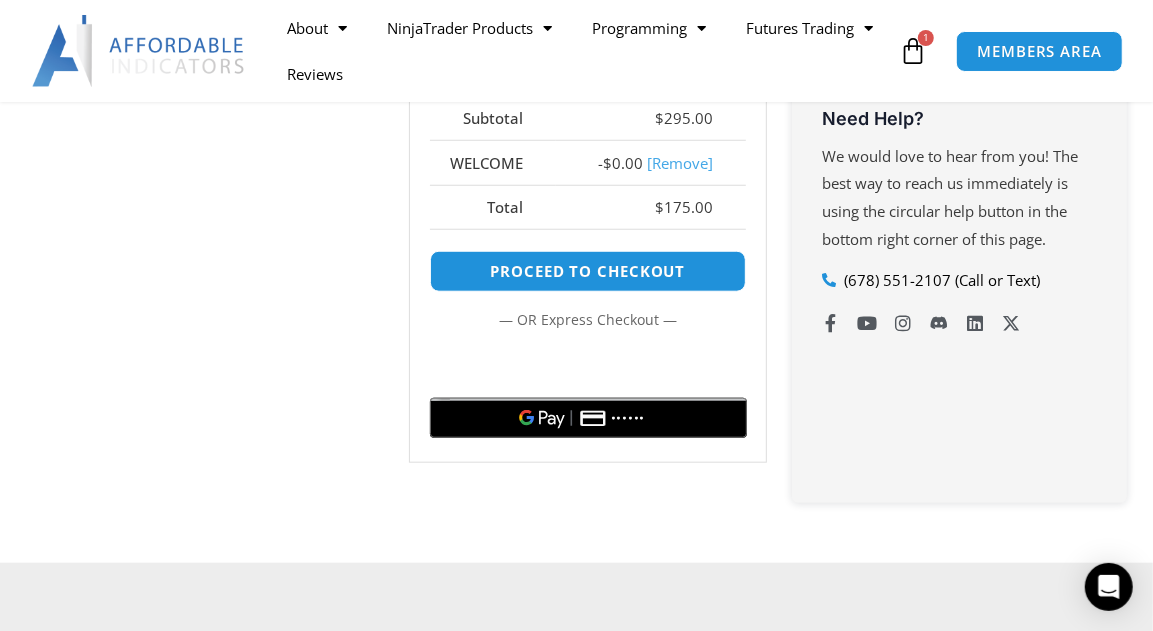 click on "Proceed to checkout" at bounding box center (588, 271) 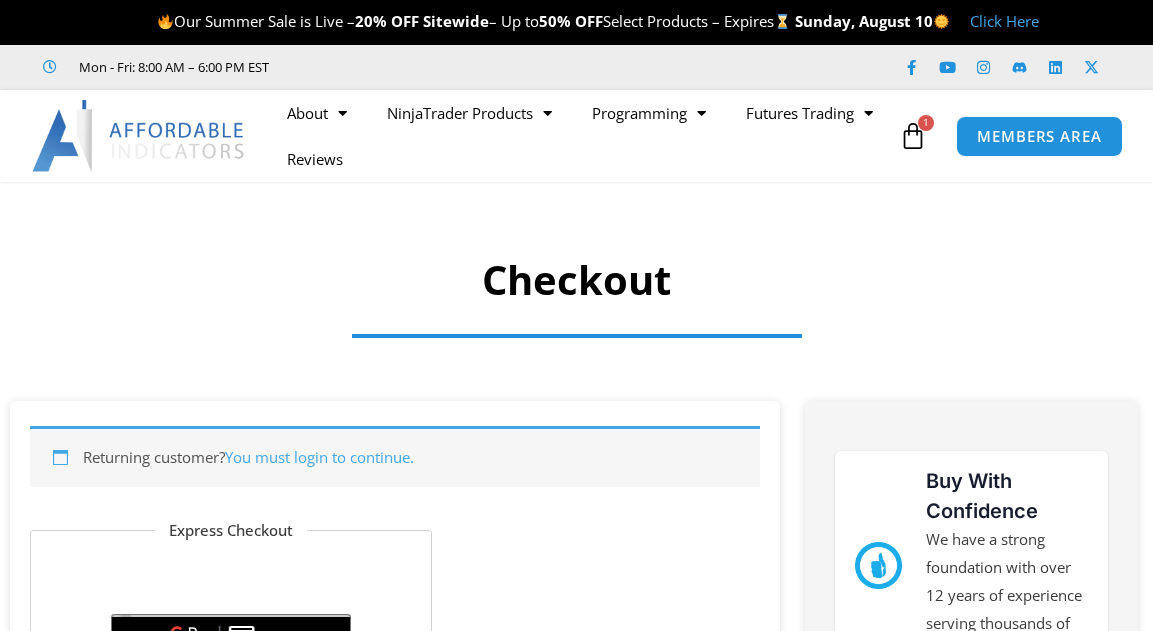 select on "**" 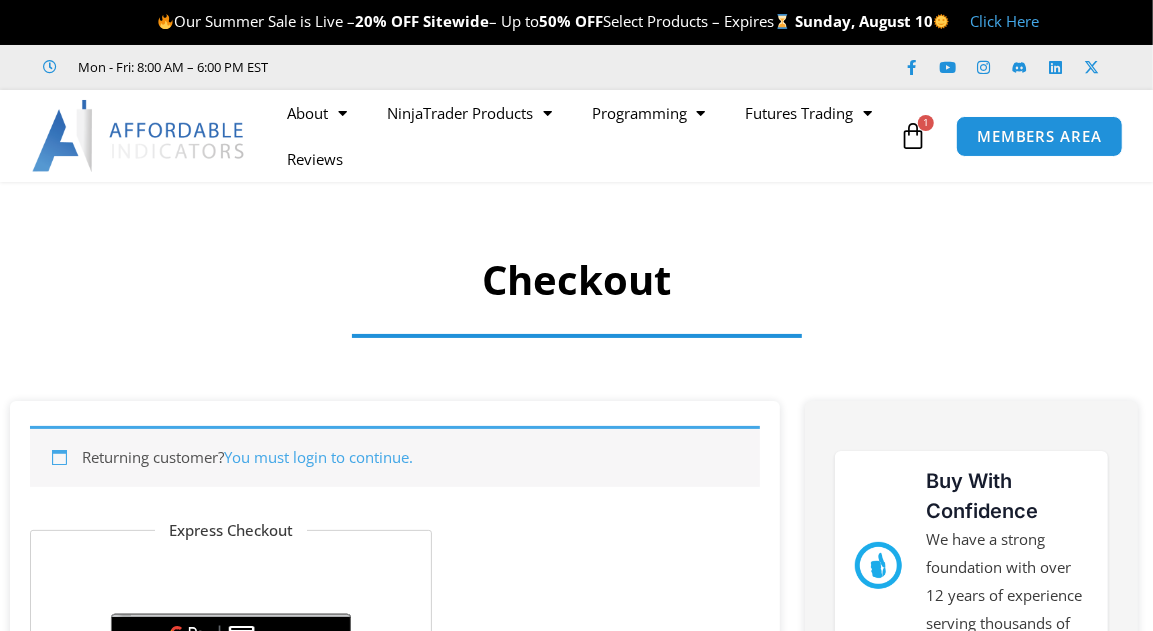scroll, scrollTop: 0, scrollLeft: 0, axis: both 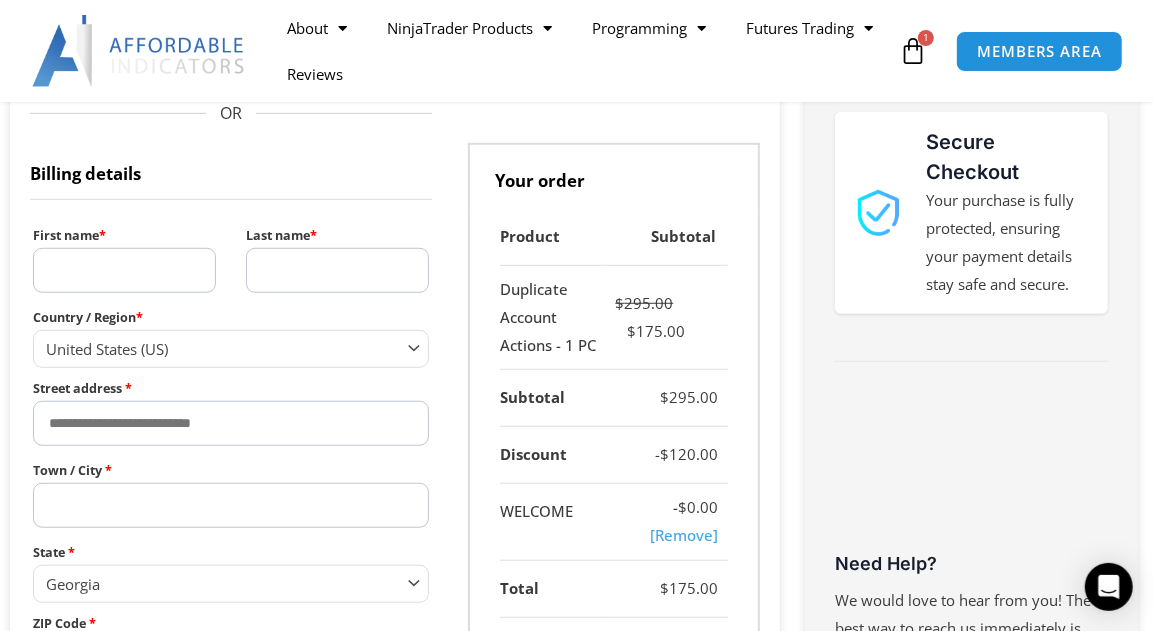 click on "First name  *" at bounding box center [124, 270] 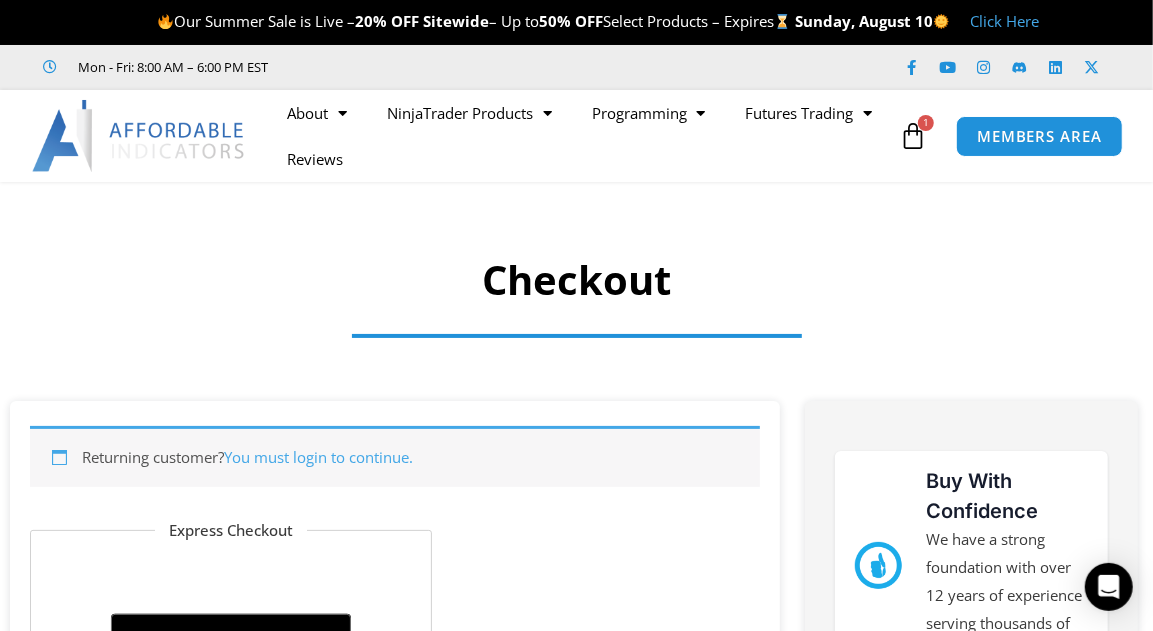 scroll, scrollTop: 400, scrollLeft: 0, axis: vertical 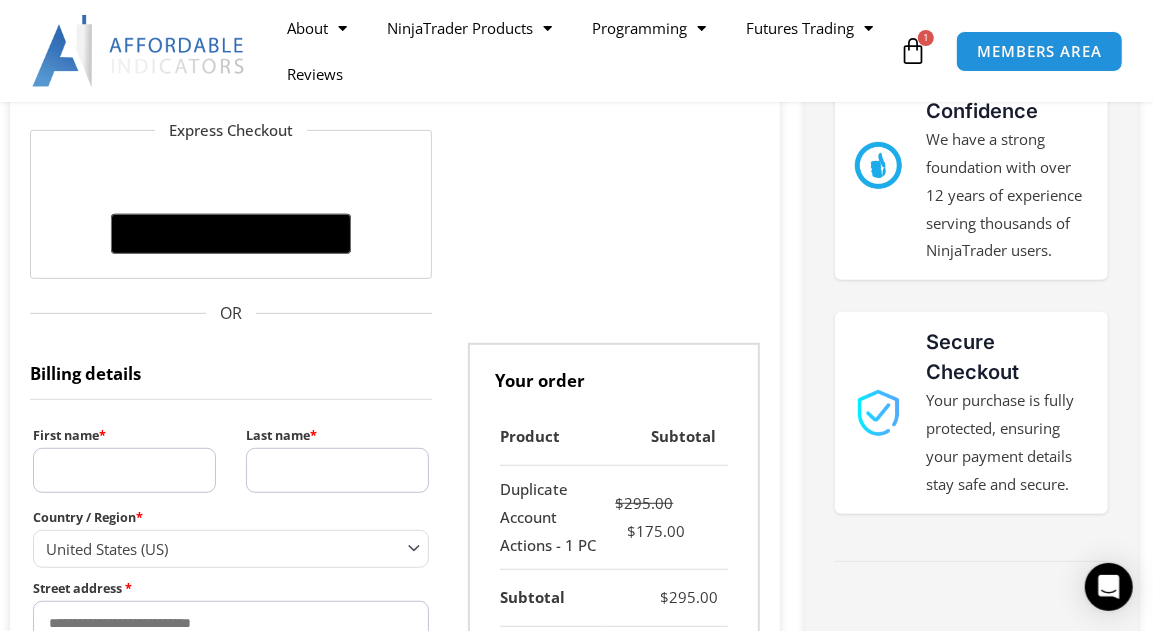 click on "First name  *" at bounding box center (124, 470) 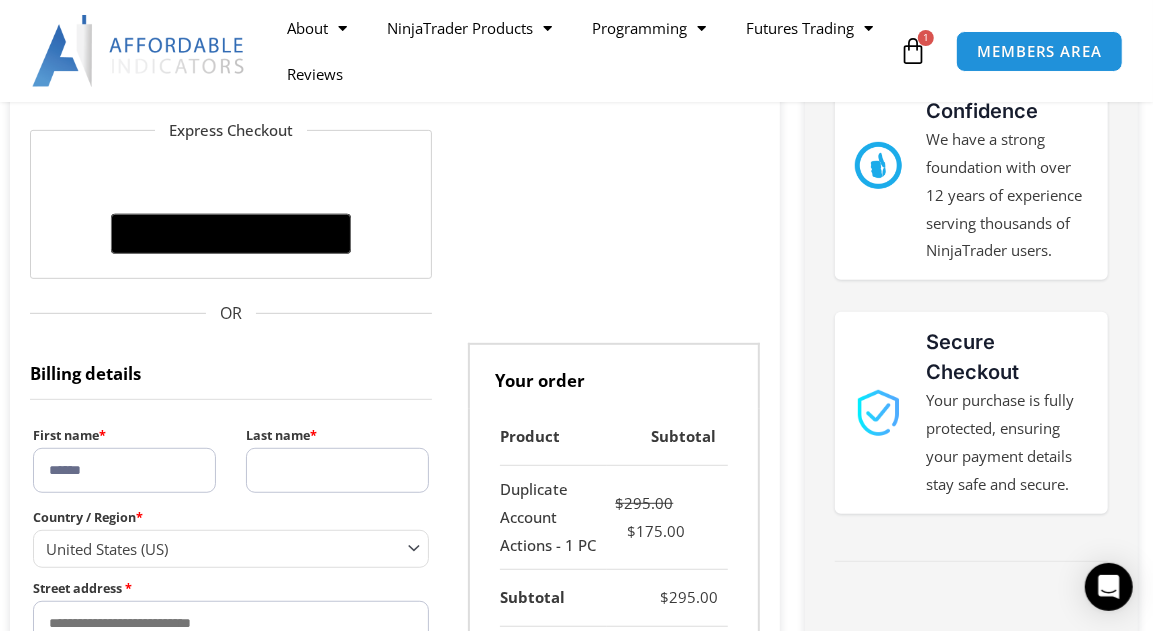 type on "******" 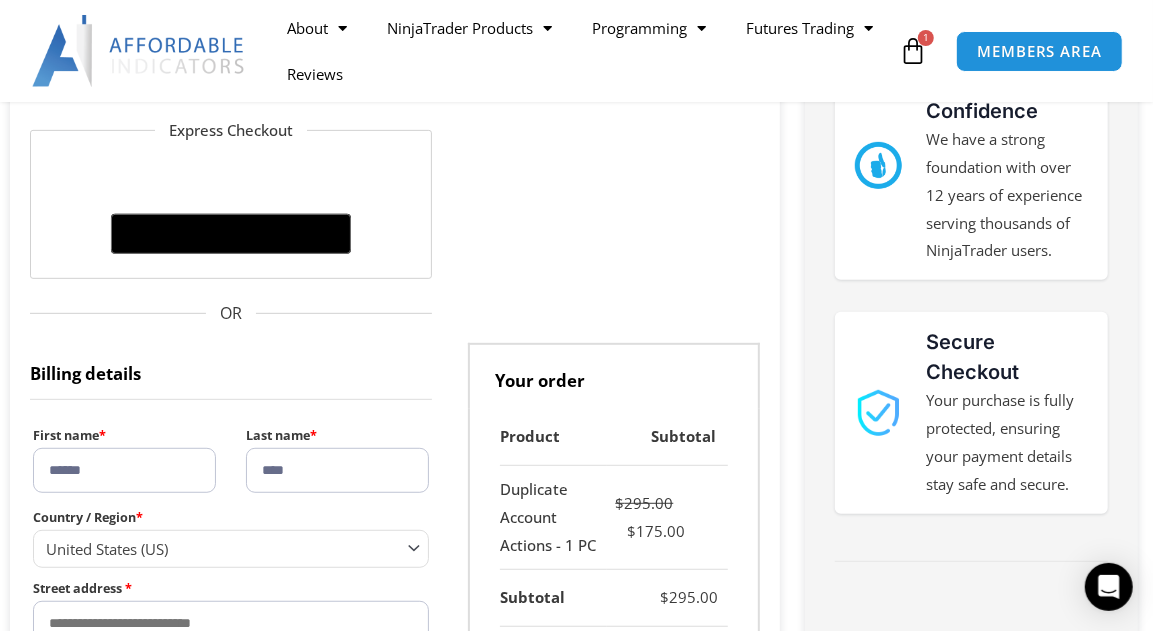 type on "****" 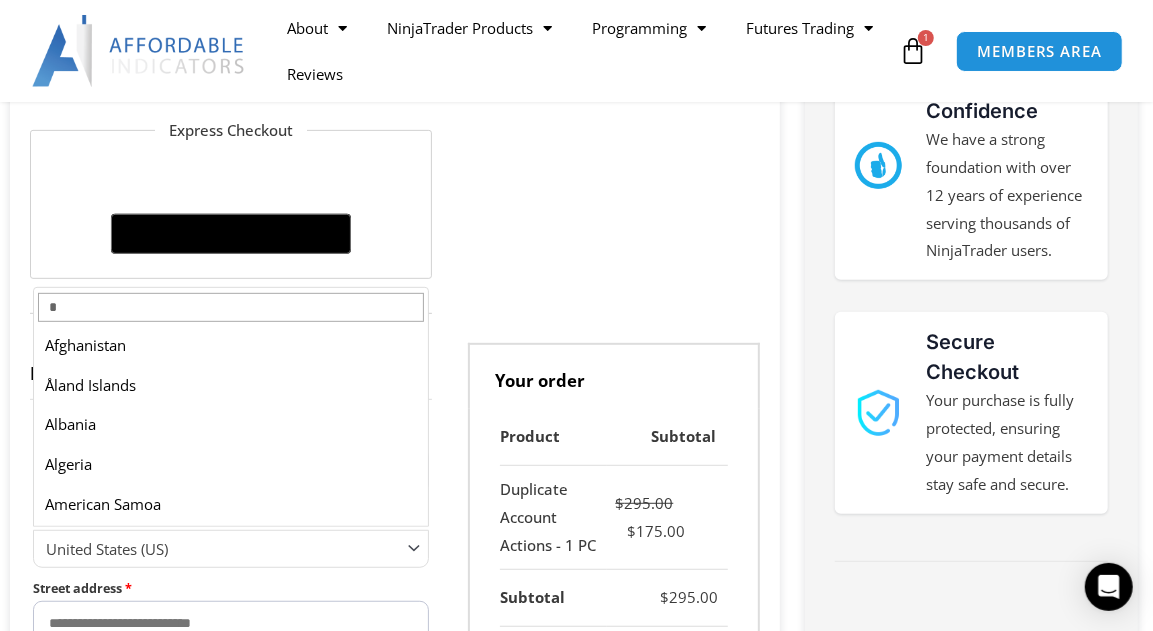 type 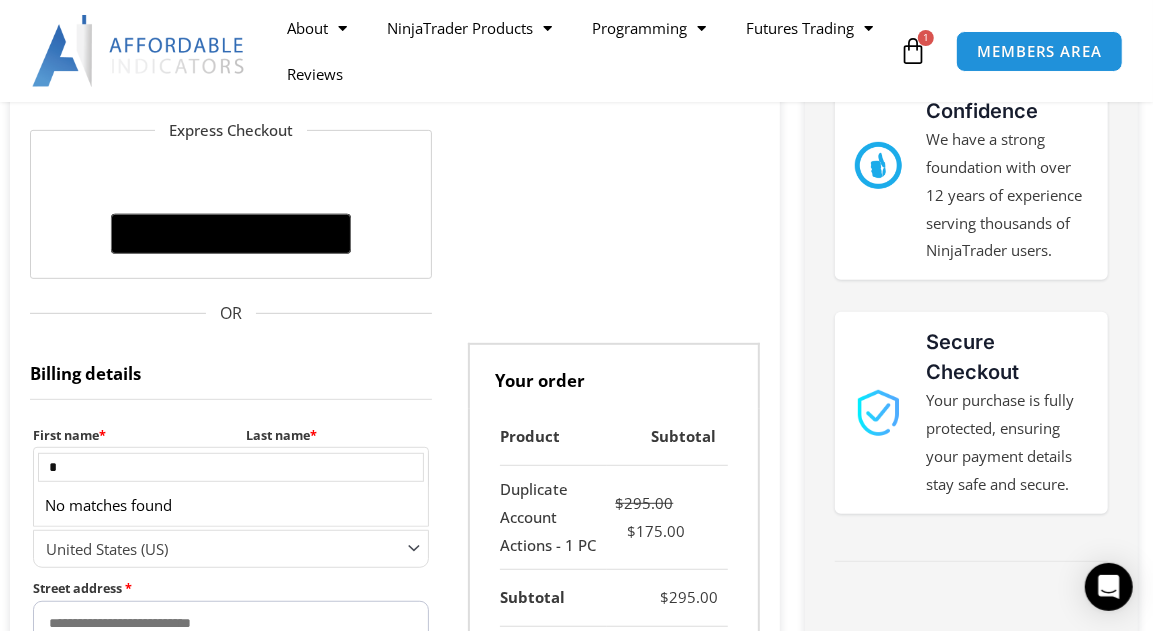 scroll, scrollTop: 7852, scrollLeft: 0, axis: vertical 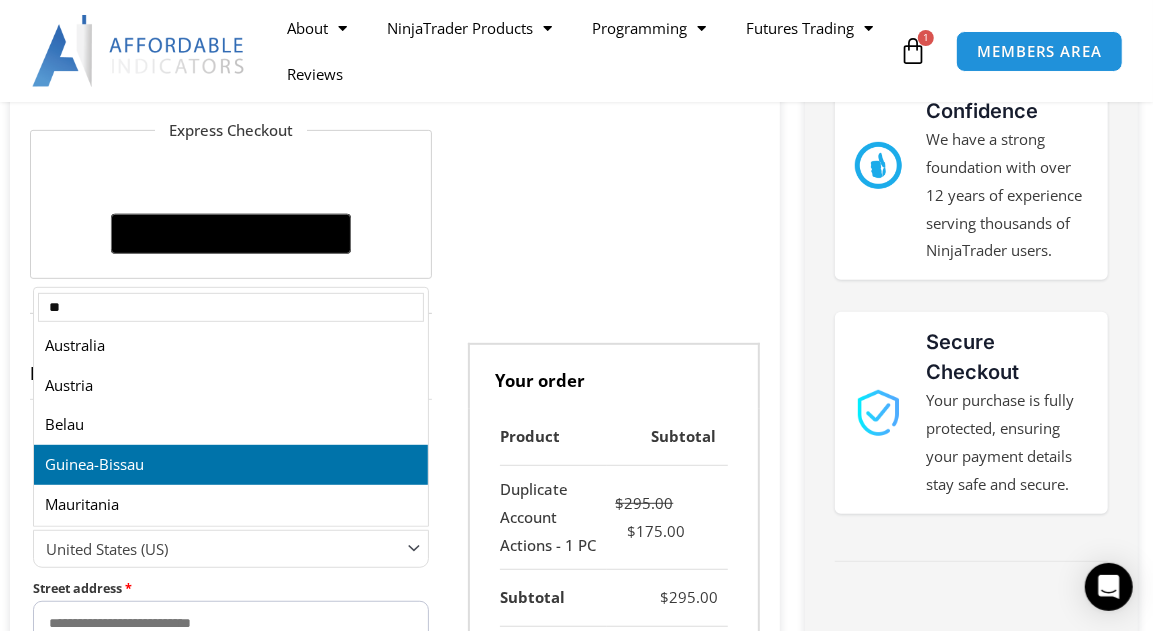 type on "**" 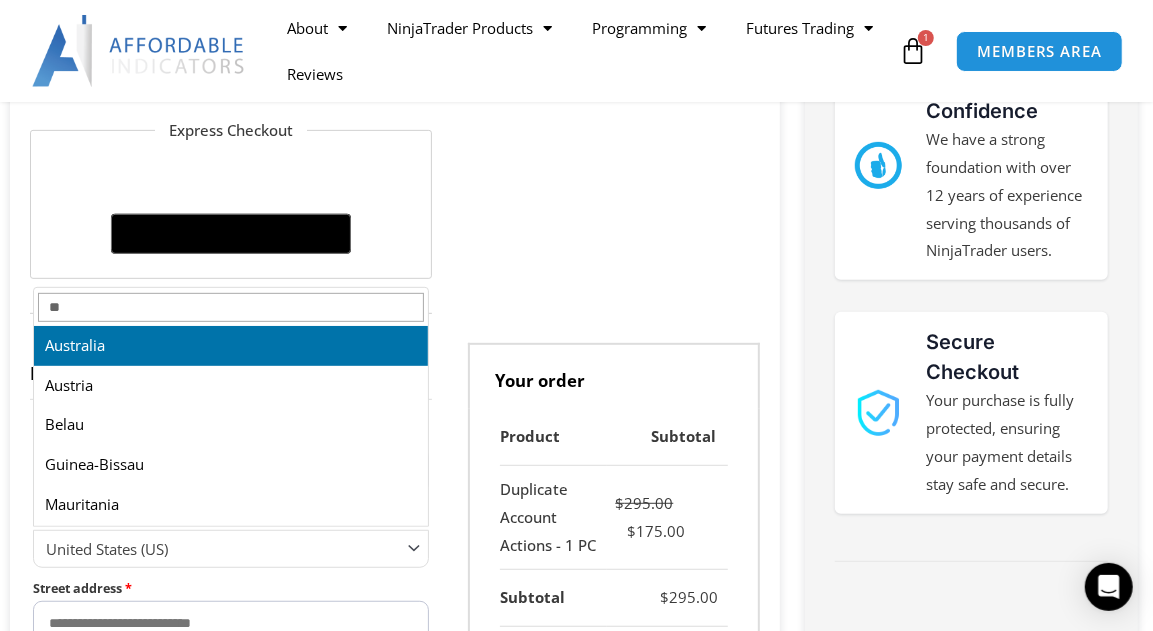 select on "**" 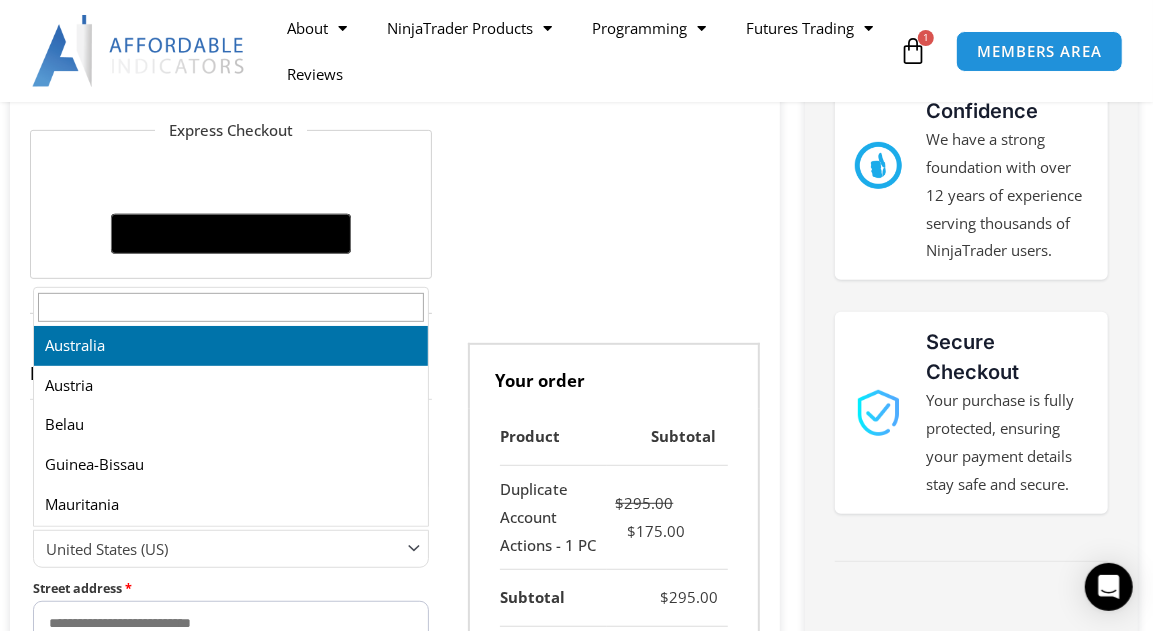 select 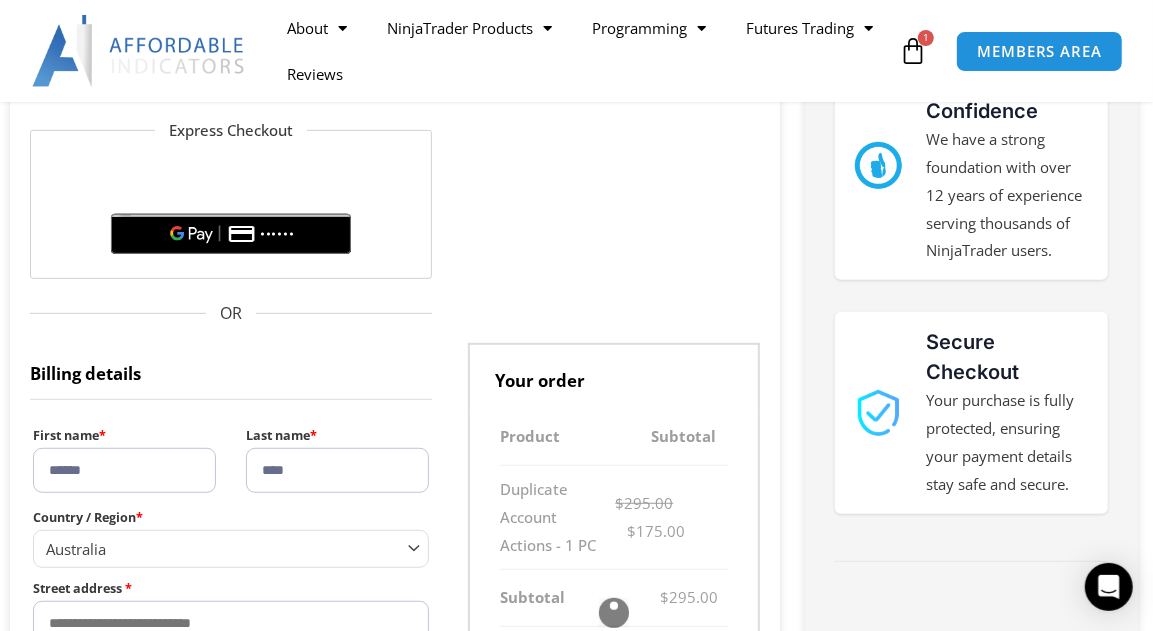 scroll, scrollTop: 600, scrollLeft: 0, axis: vertical 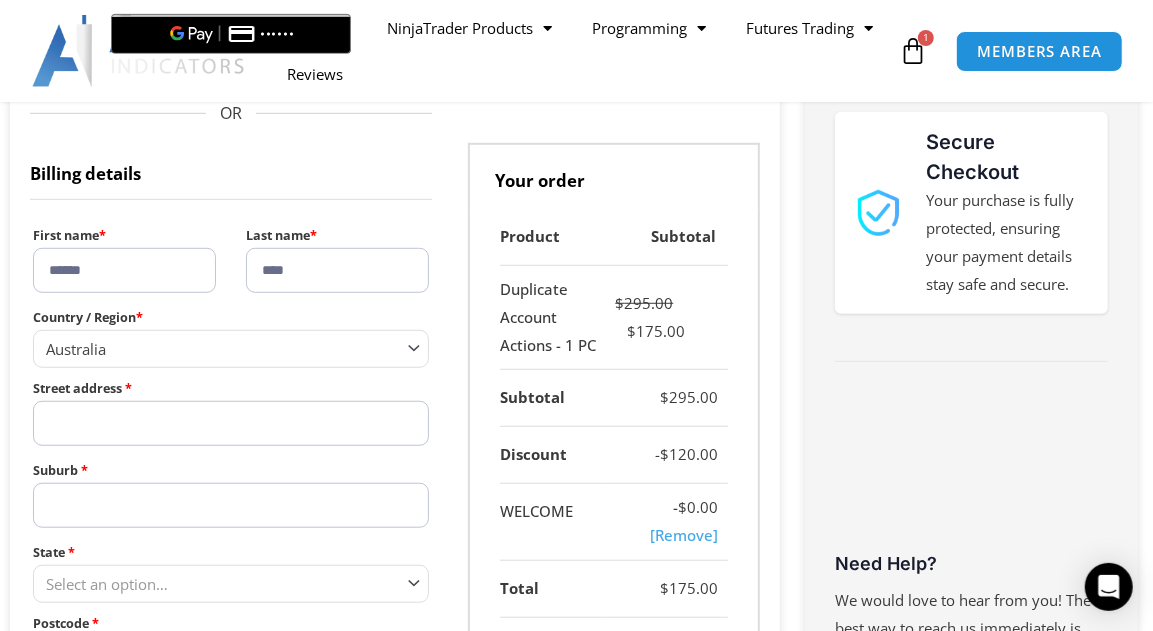 click on "Street address   *" at bounding box center [231, 423] 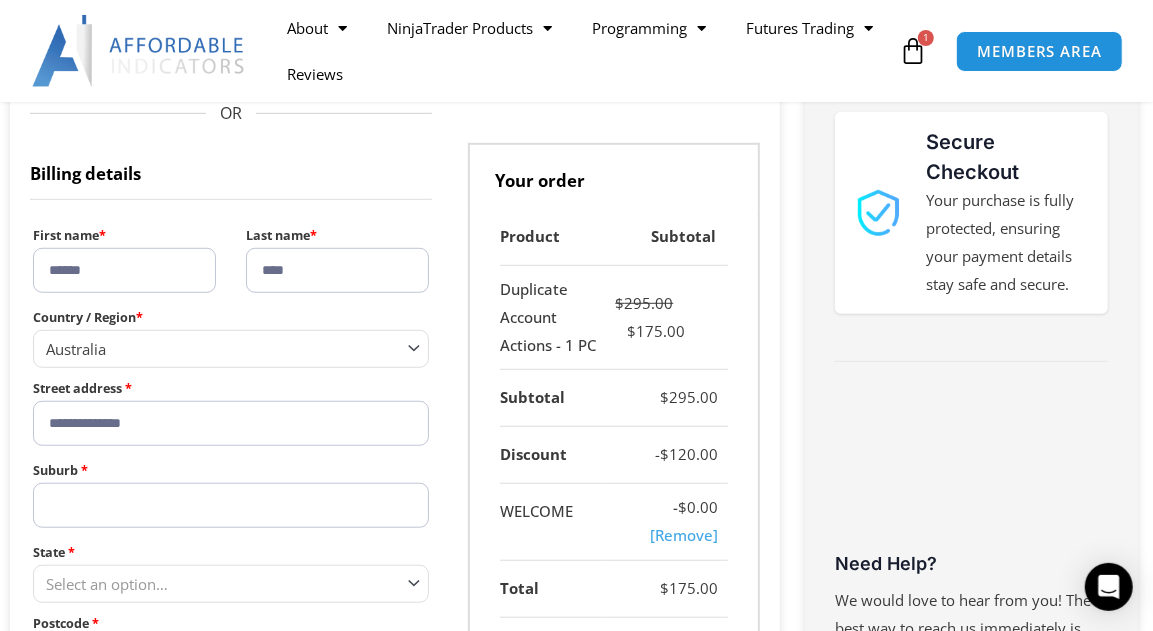type on "**********" 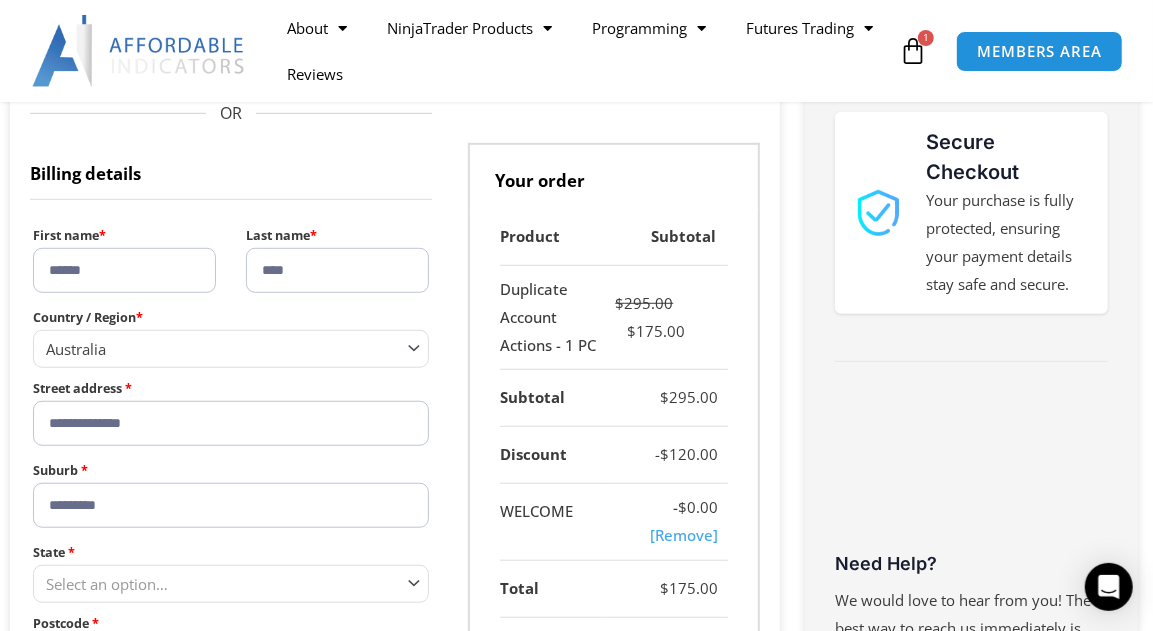 type on "*********" 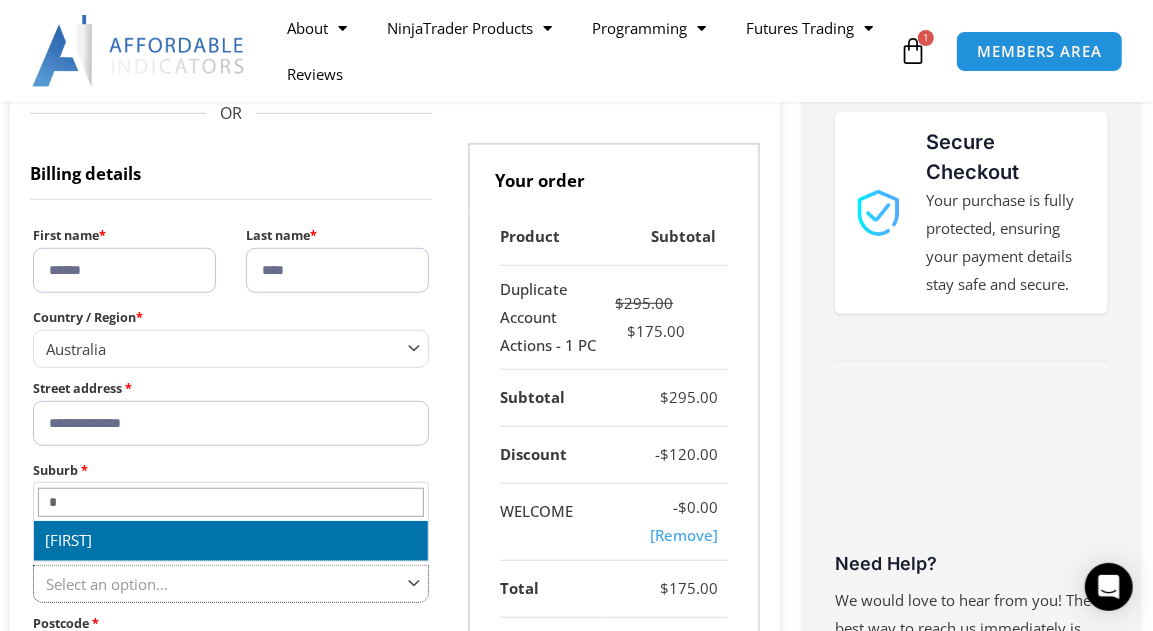 select on "***" 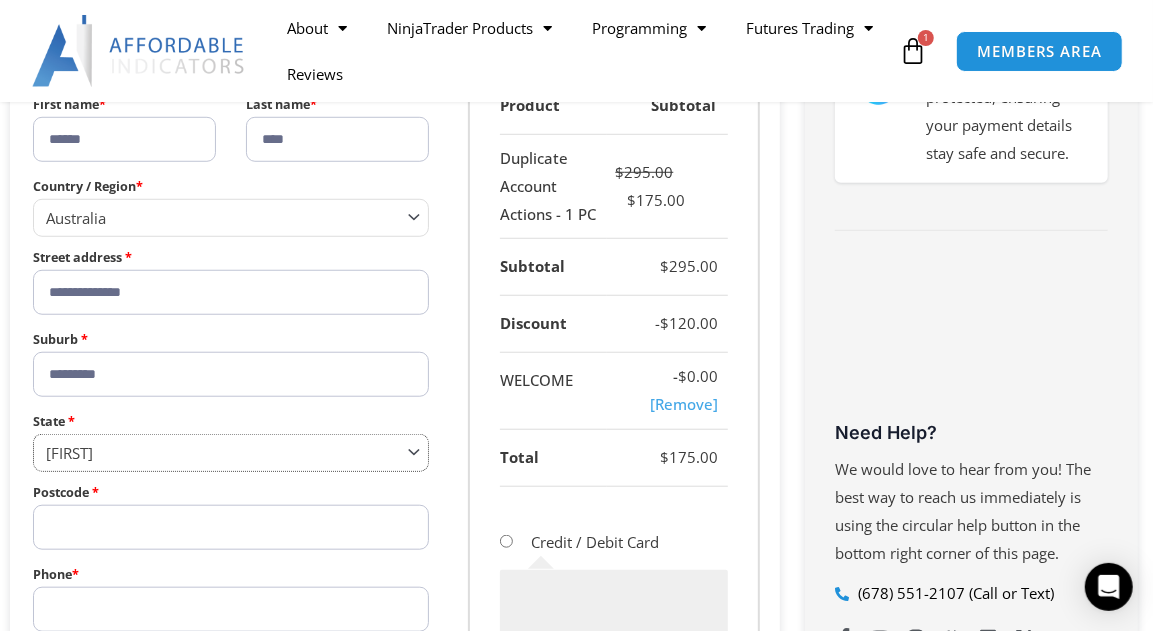 scroll, scrollTop: 900, scrollLeft: 0, axis: vertical 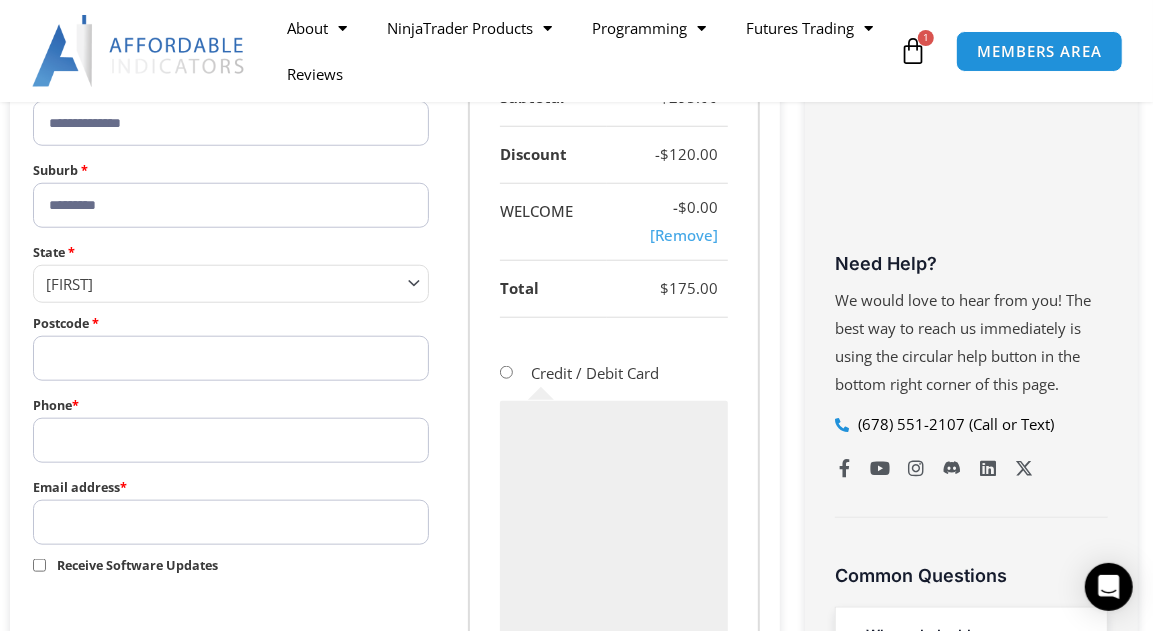 click on "Postcode   *" at bounding box center [231, 358] 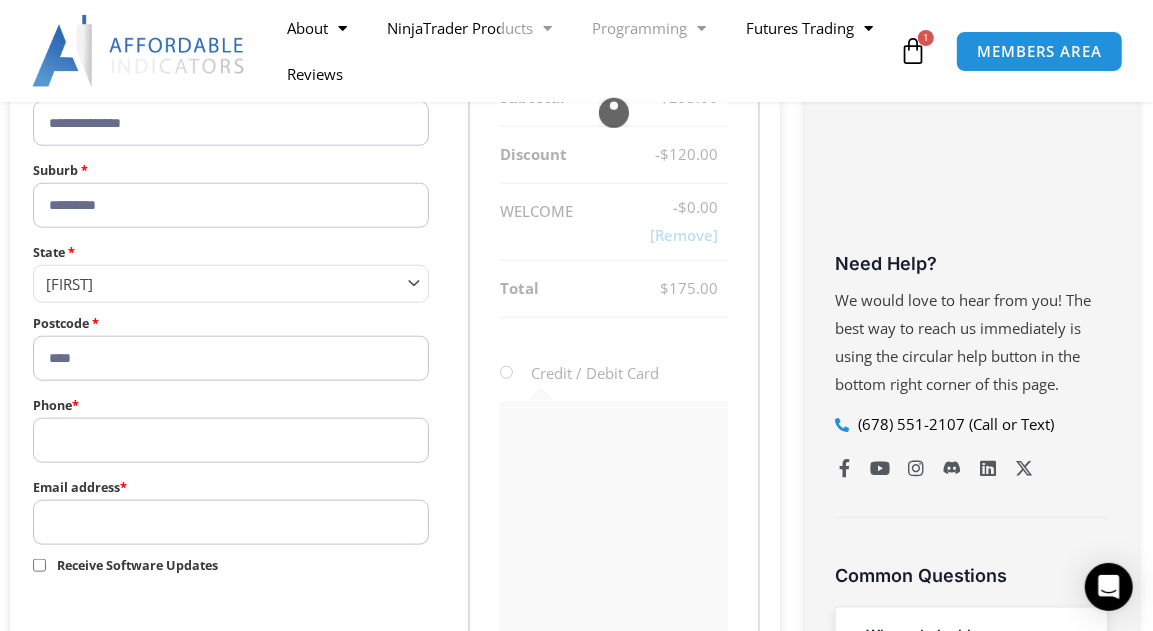 type on "****" 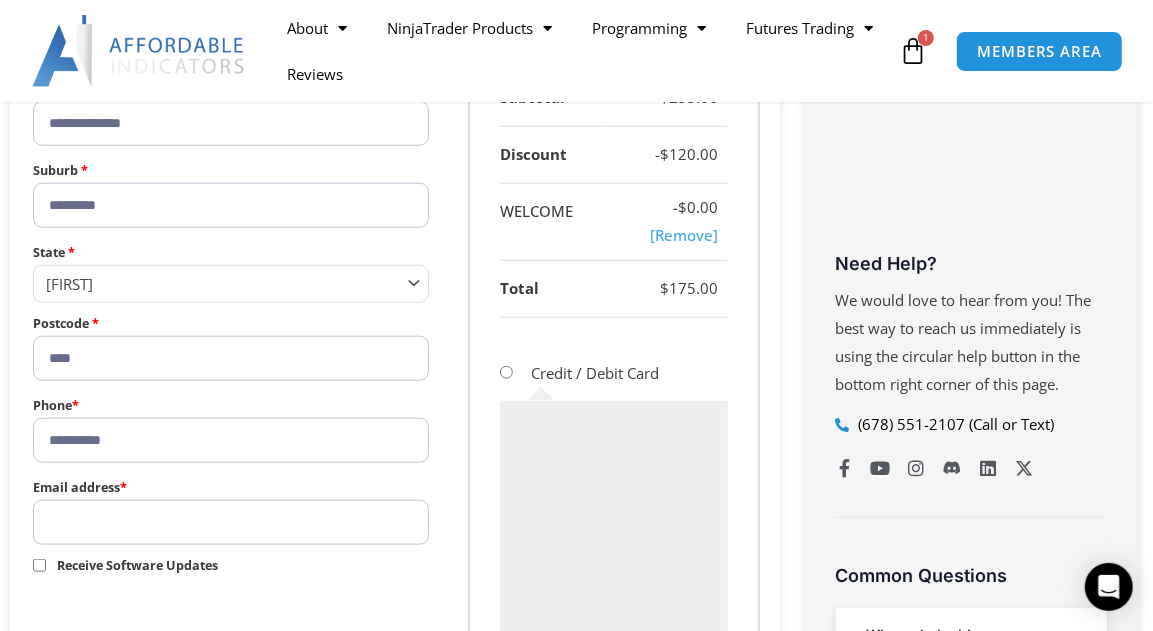 type on "**********" 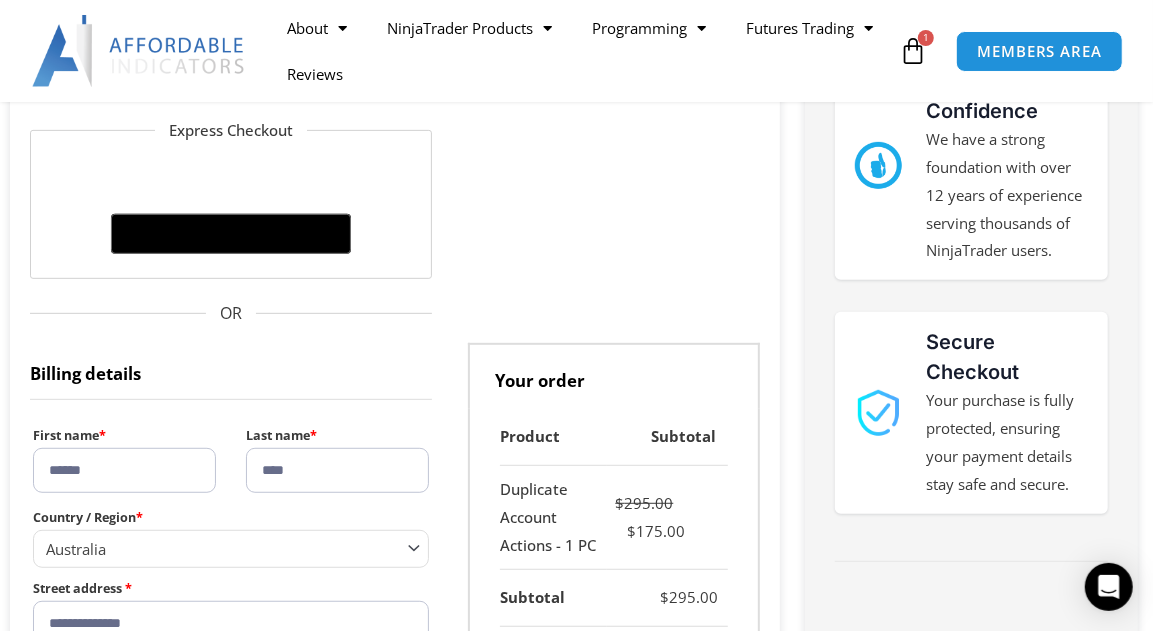 scroll, scrollTop: 0, scrollLeft: 0, axis: both 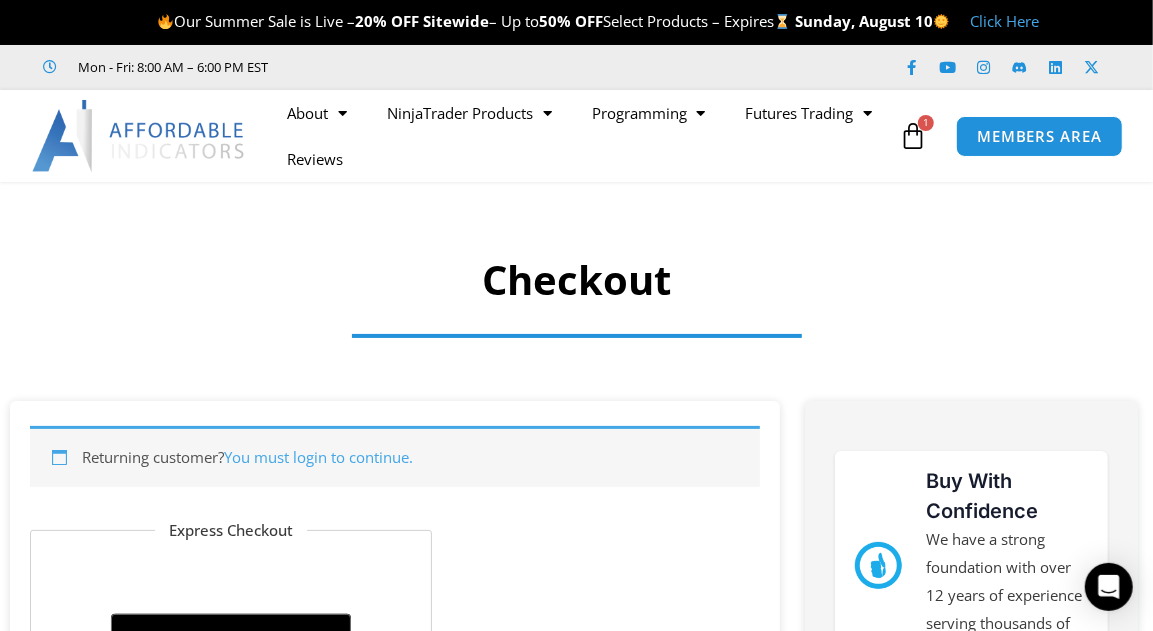 type on "**********" 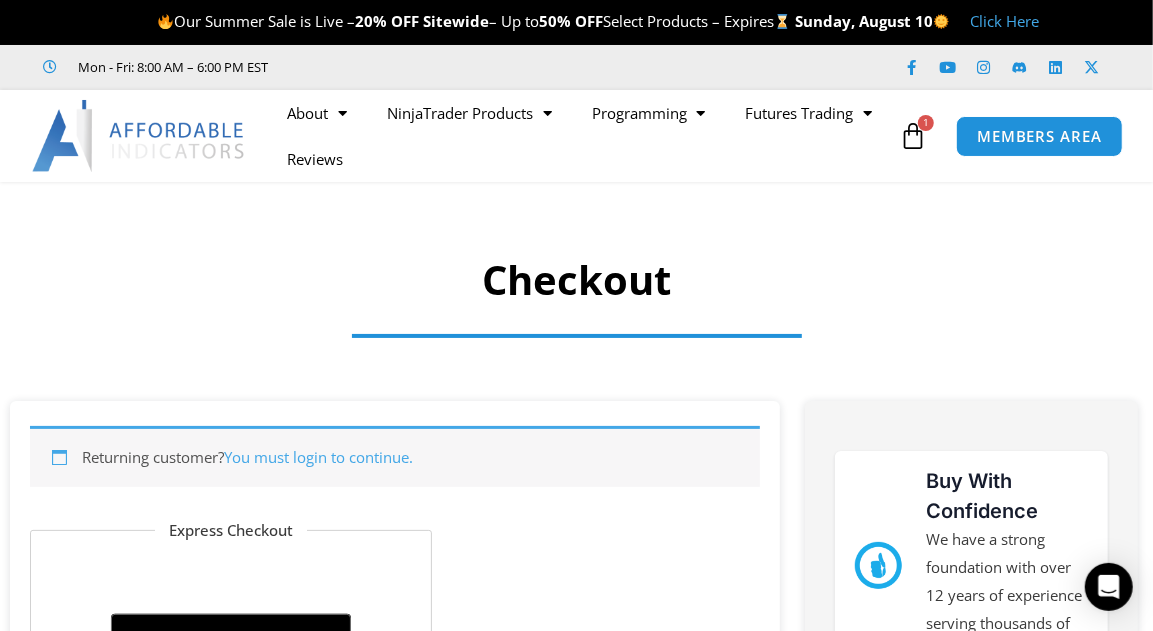 click on "Click Here" at bounding box center (1004, 21) 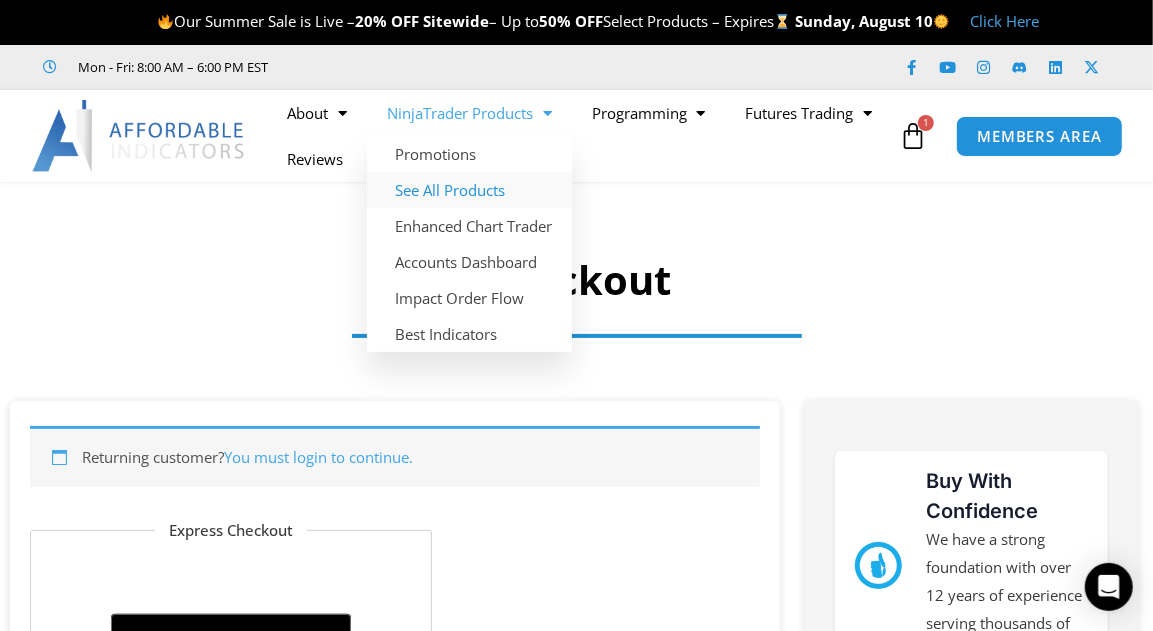 click on "See All Products" 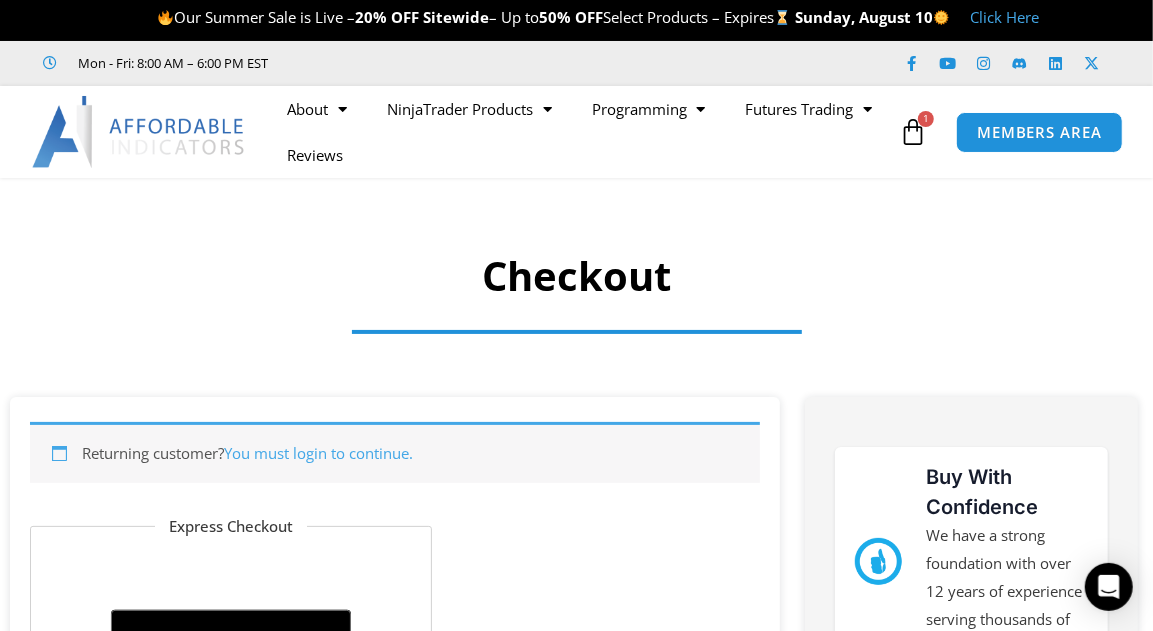 scroll, scrollTop: 0, scrollLeft: 0, axis: both 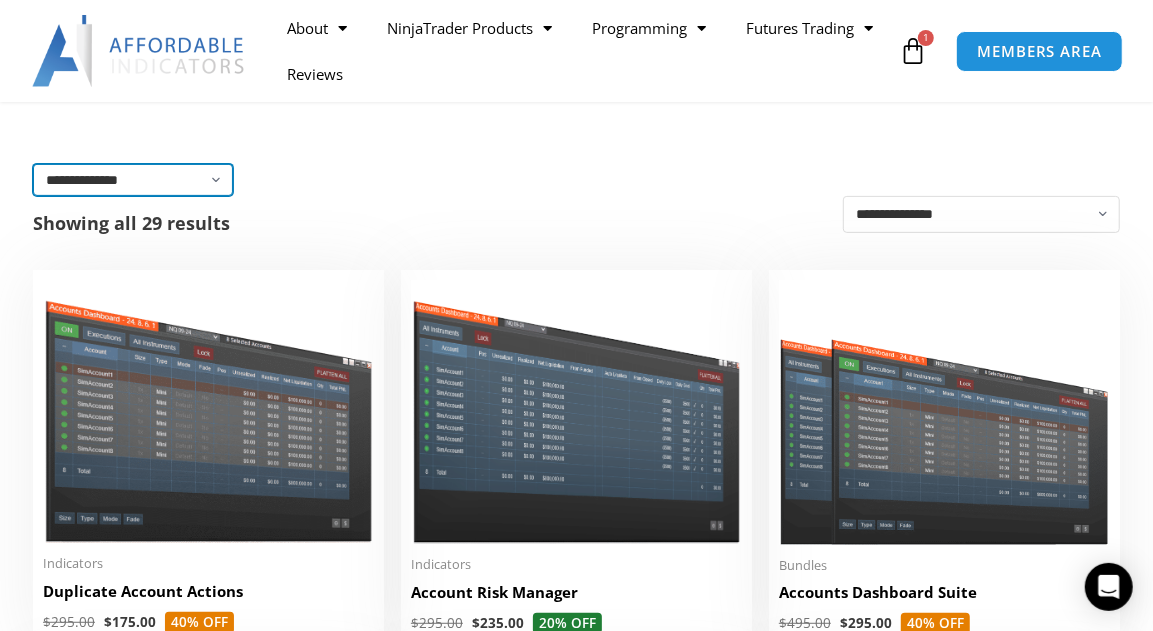 click on "**********" at bounding box center [133, 180] 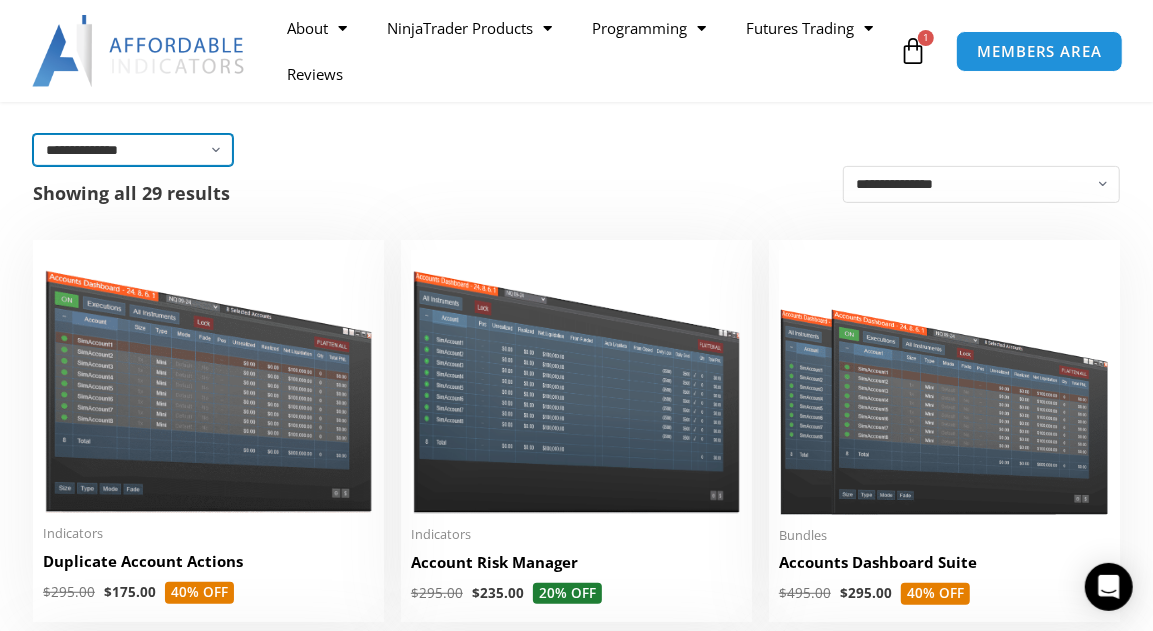 scroll, scrollTop: 300, scrollLeft: 0, axis: vertical 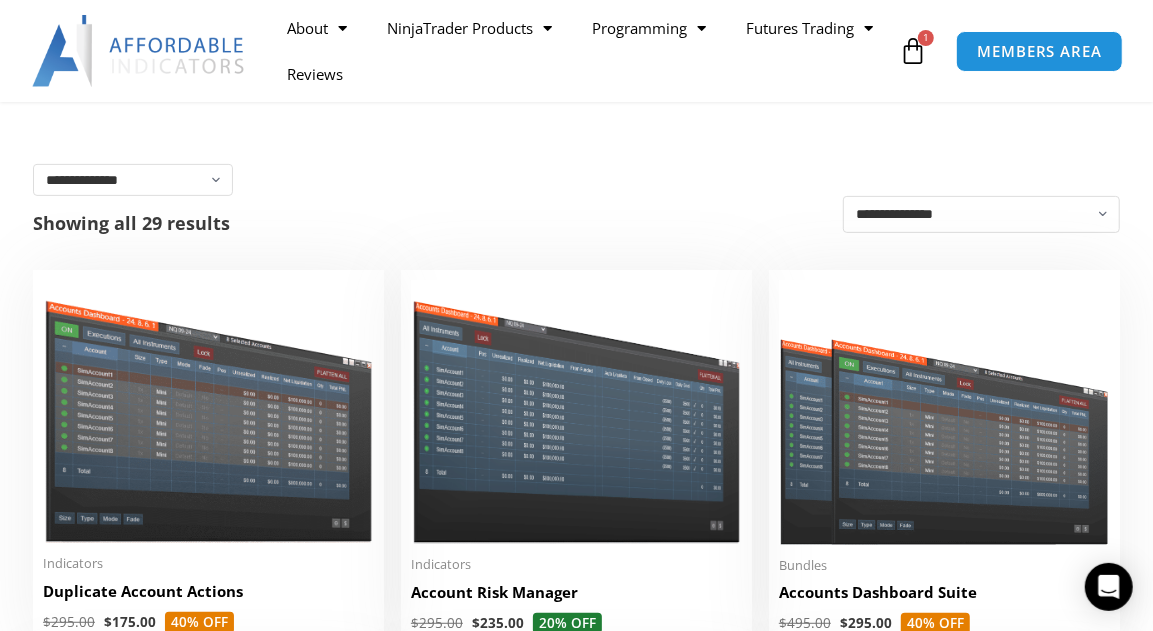 click at bounding box center (208, 411) 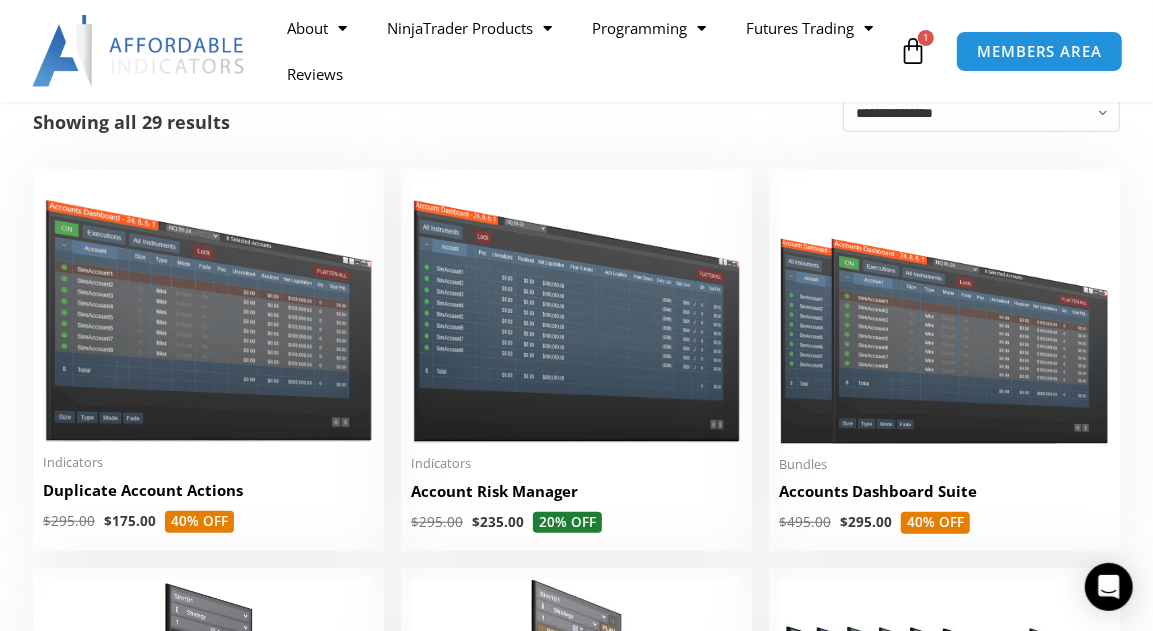scroll, scrollTop: 500, scrollLeft: 0, axis: vertical 